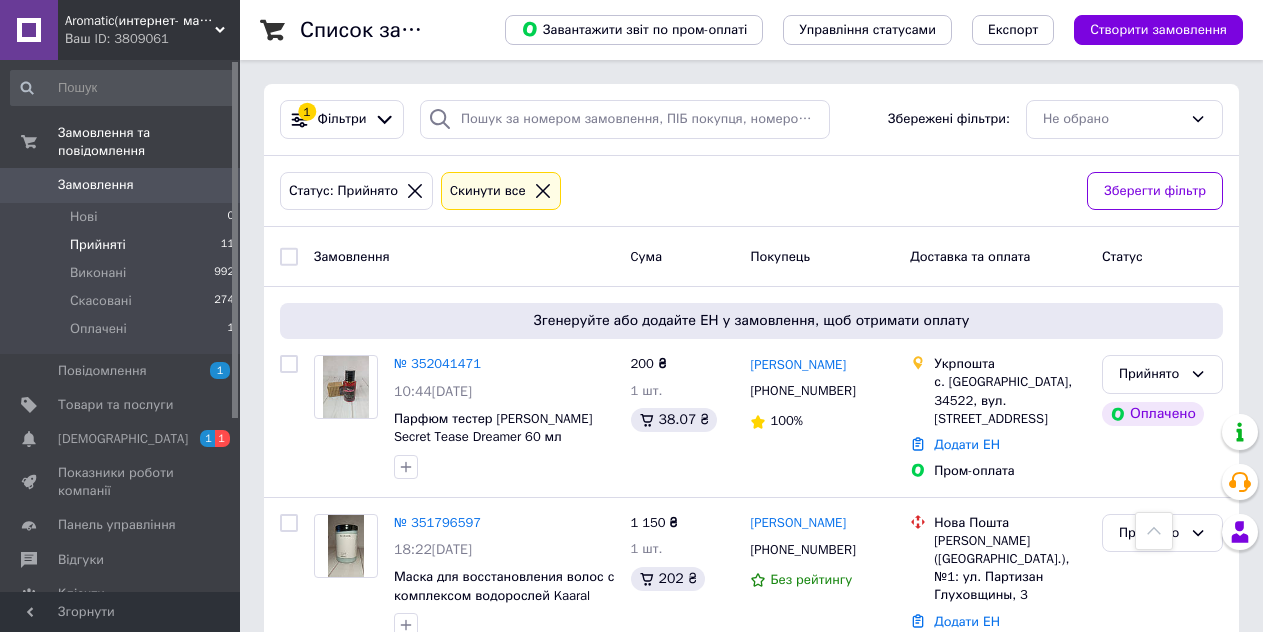 click on "Прийнято" at bounding box center (1162, 2307) 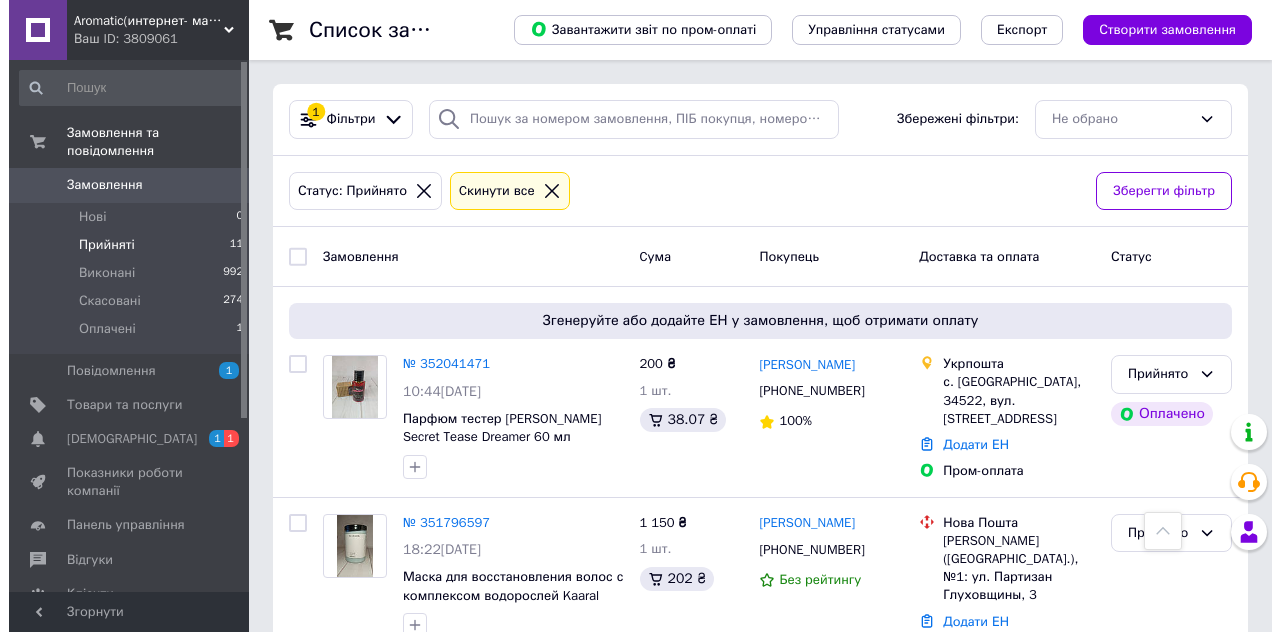 scroll, scrollTop: 1900, scrollLeft: 0, axis: vertical 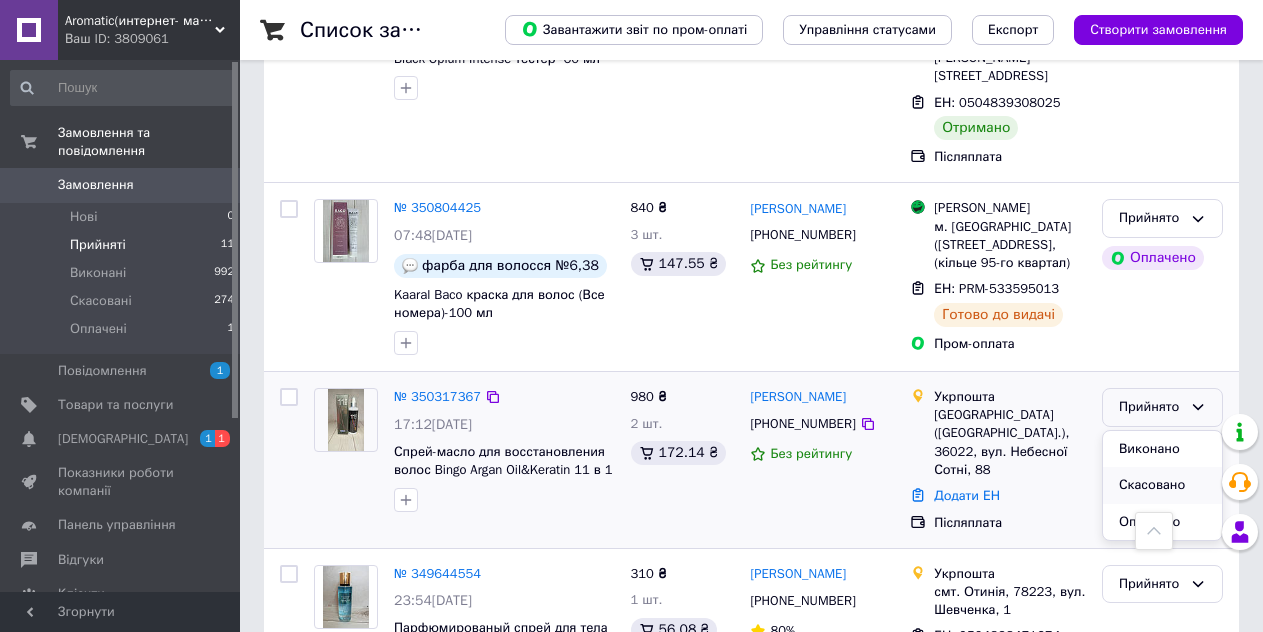 click on "Скасовано" at bounding box center [1162, 485] 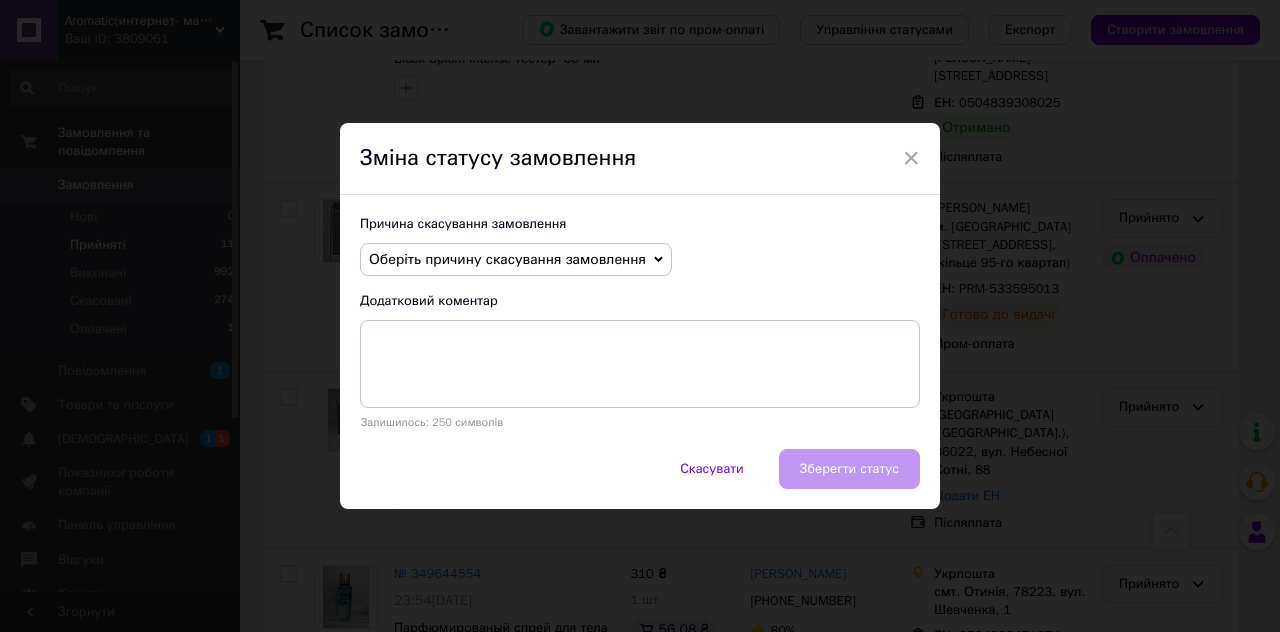 click 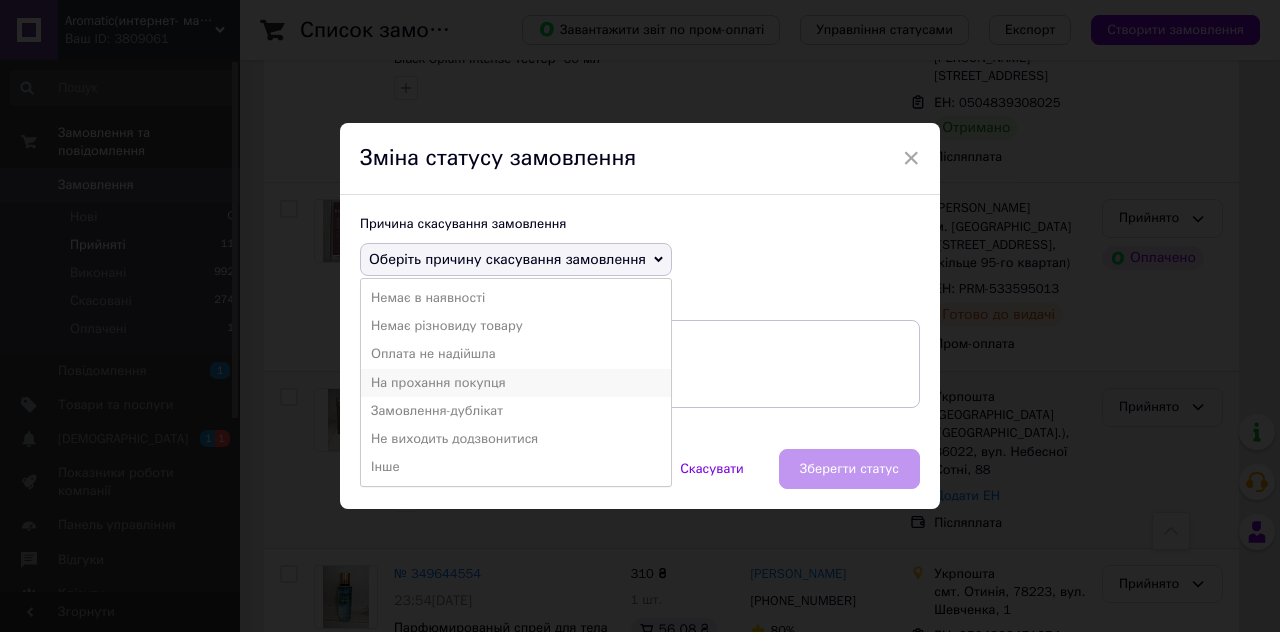 click on "На прохання покупця" at bounding box center [516, 383] 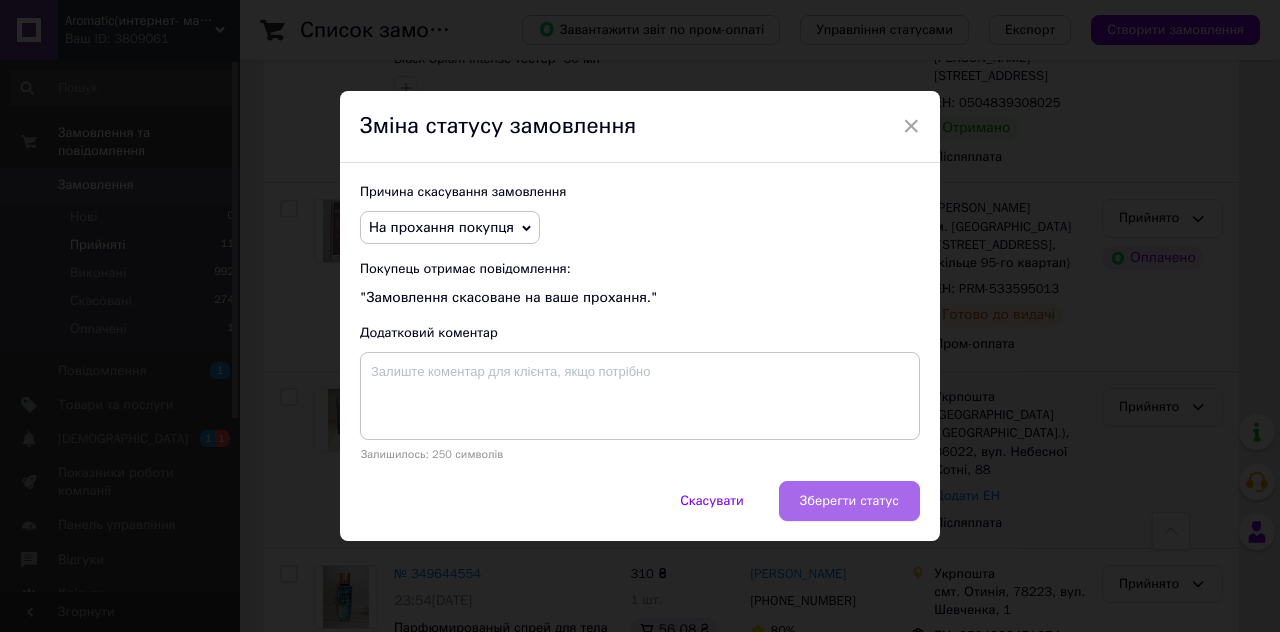 click on "Зберегти статус" at bounding box center [849, 501] 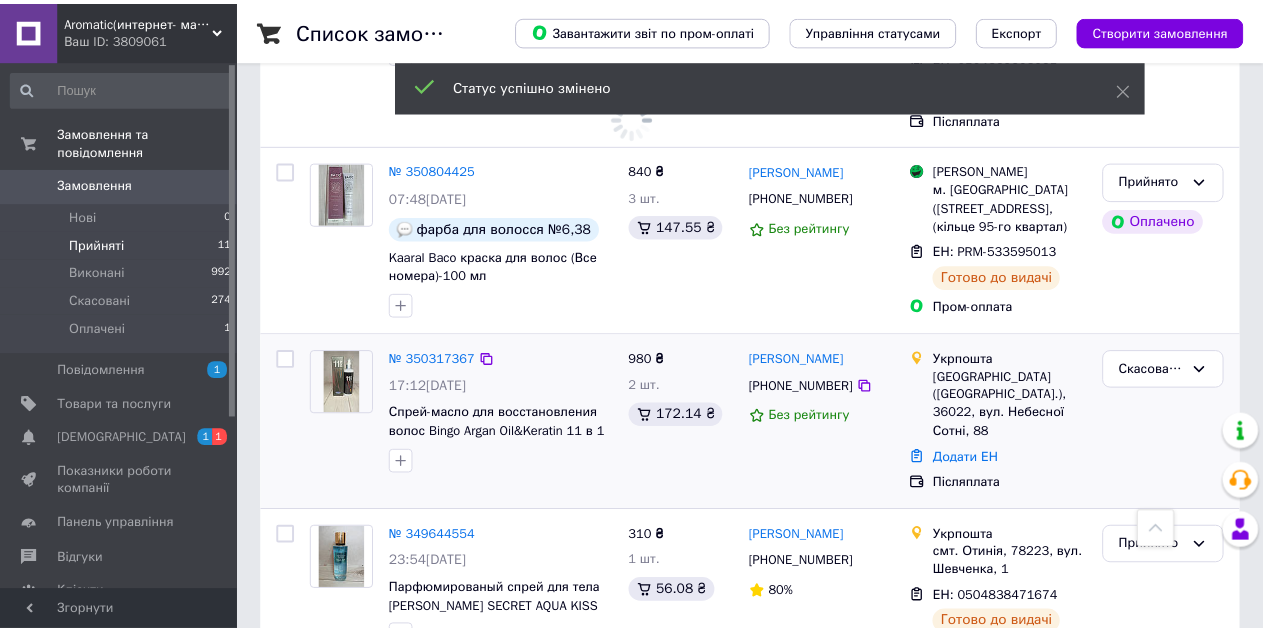 scroll, scrollTop: 1894, scrollLeft: 0, axis: vertical 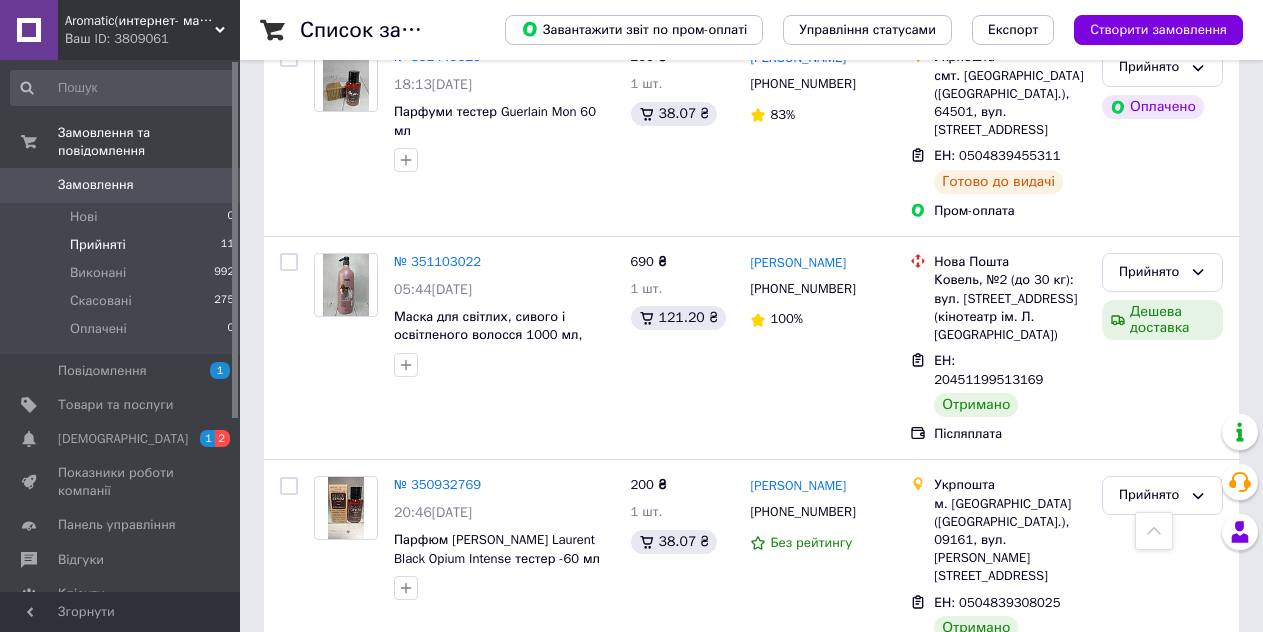 click on "Aromatic(интернет- магазин) Ваш ID: 3809061" at bounding box center (149, 30) 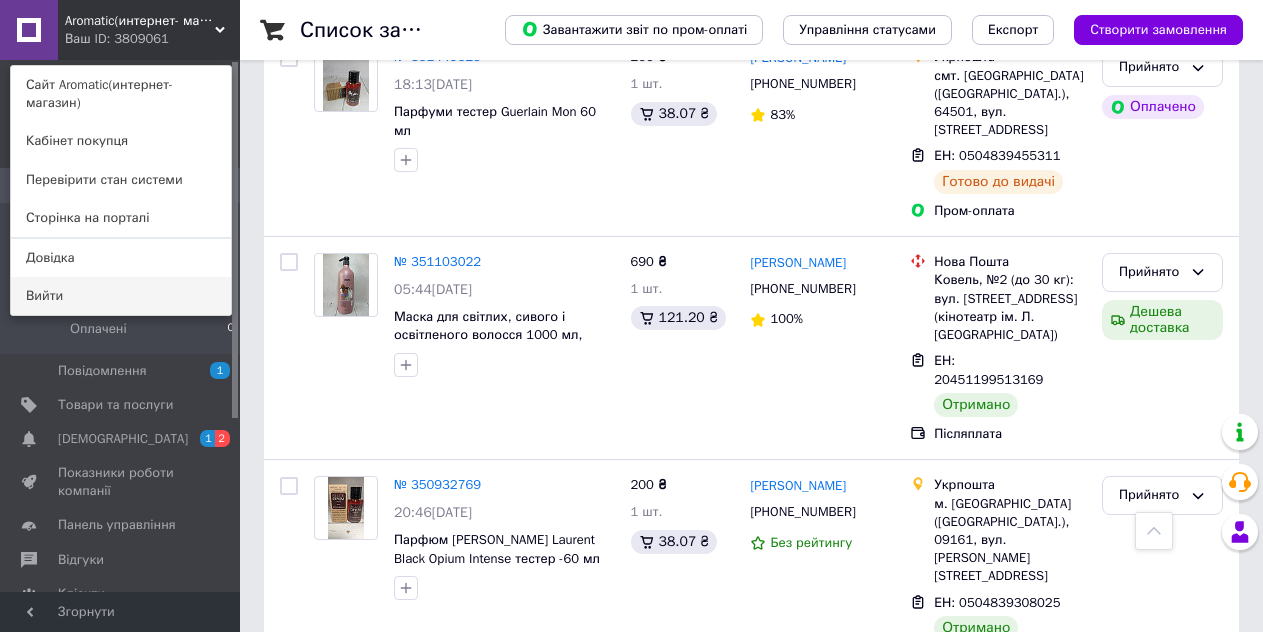 click on "Вийти" at bounding box center [121, 296] 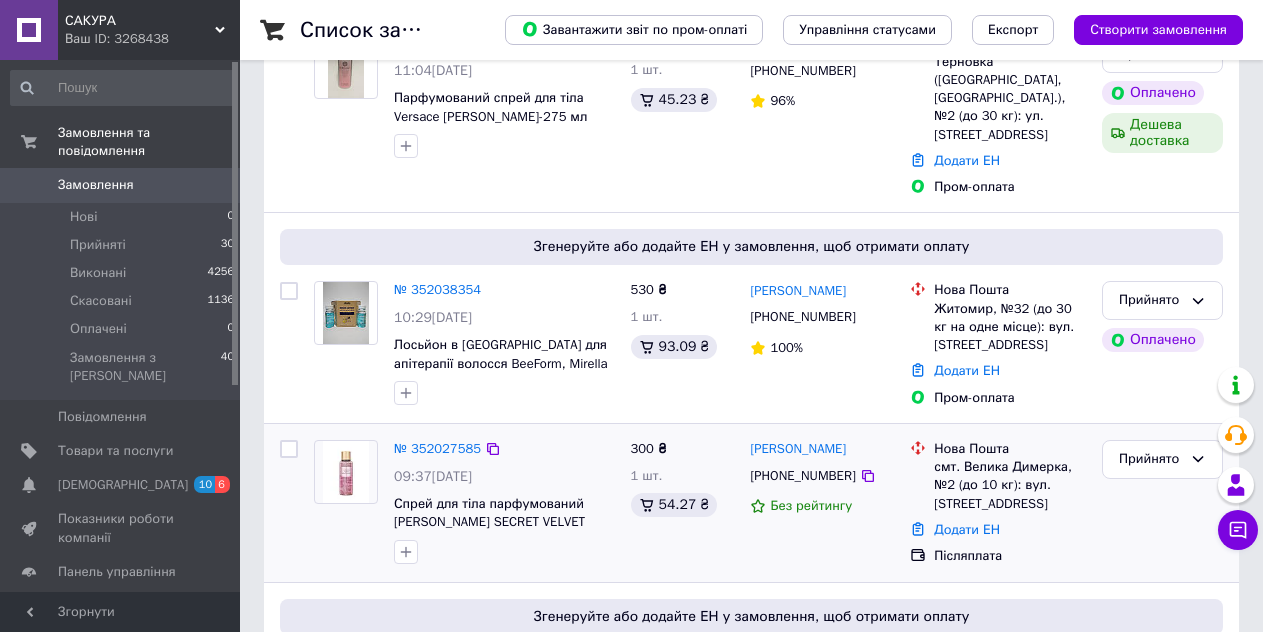 scroll, scrollTop: 300, scrollLeft: 0, axis: vertical 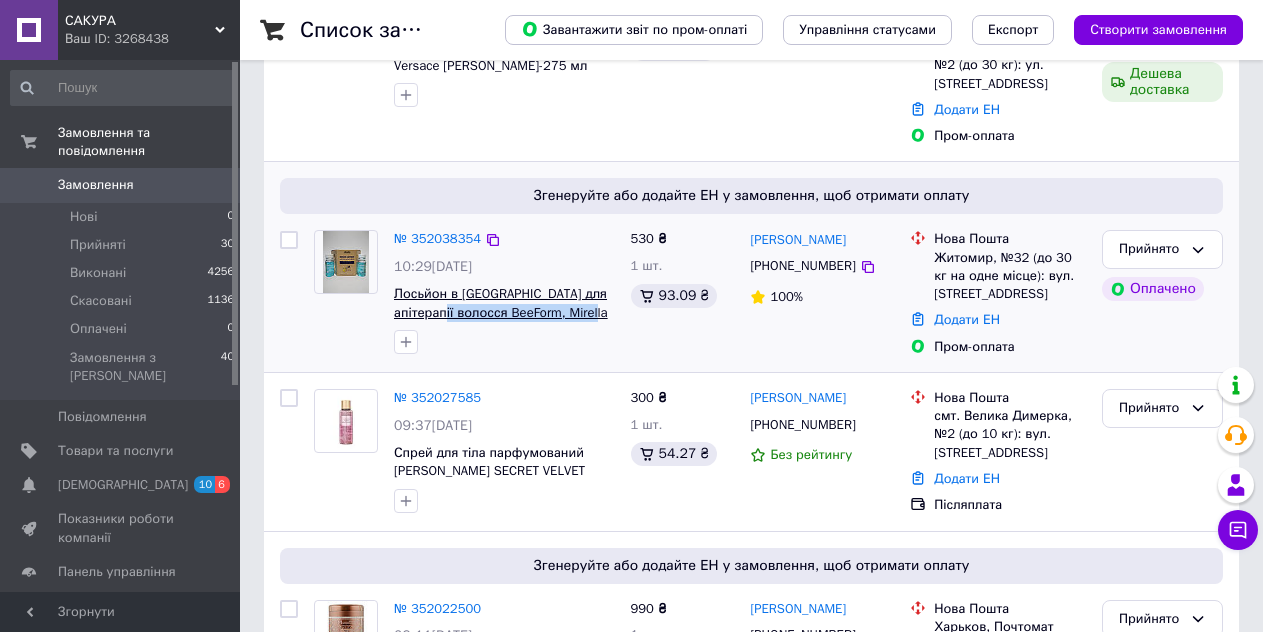 drag, startPoint x: 597, startPoint y: 316, endPoint x: 441, endPoint y: 307, distance: 156.2594 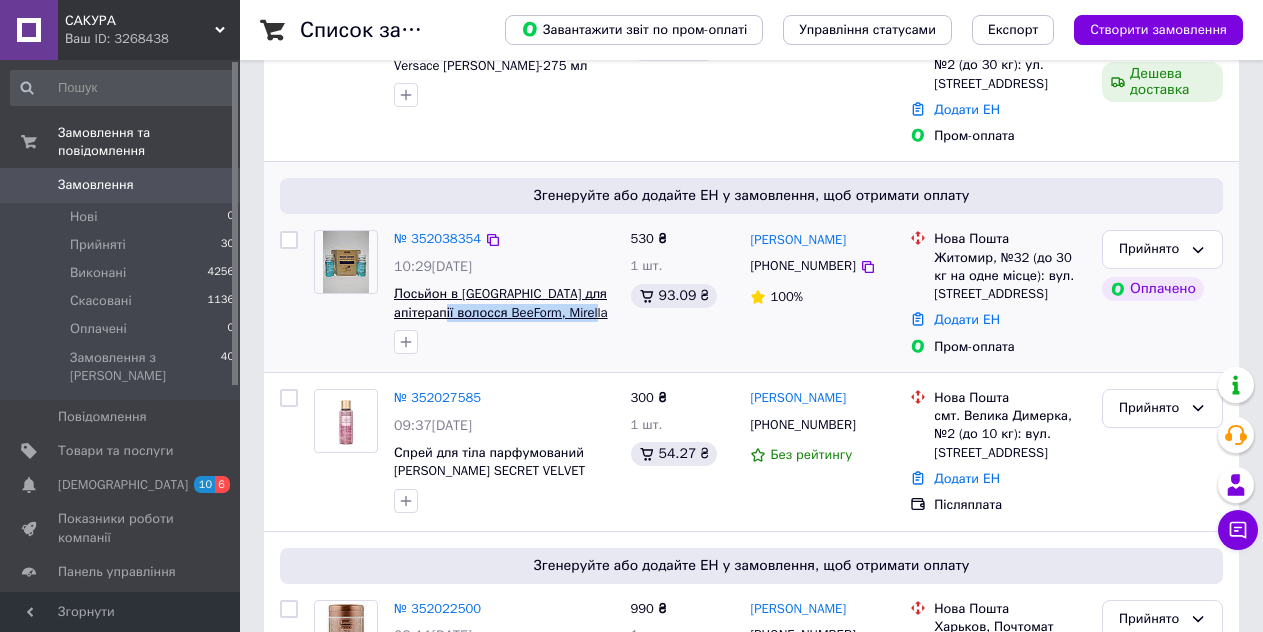 copy on "BeeForm, Mirella 6х10 мл" 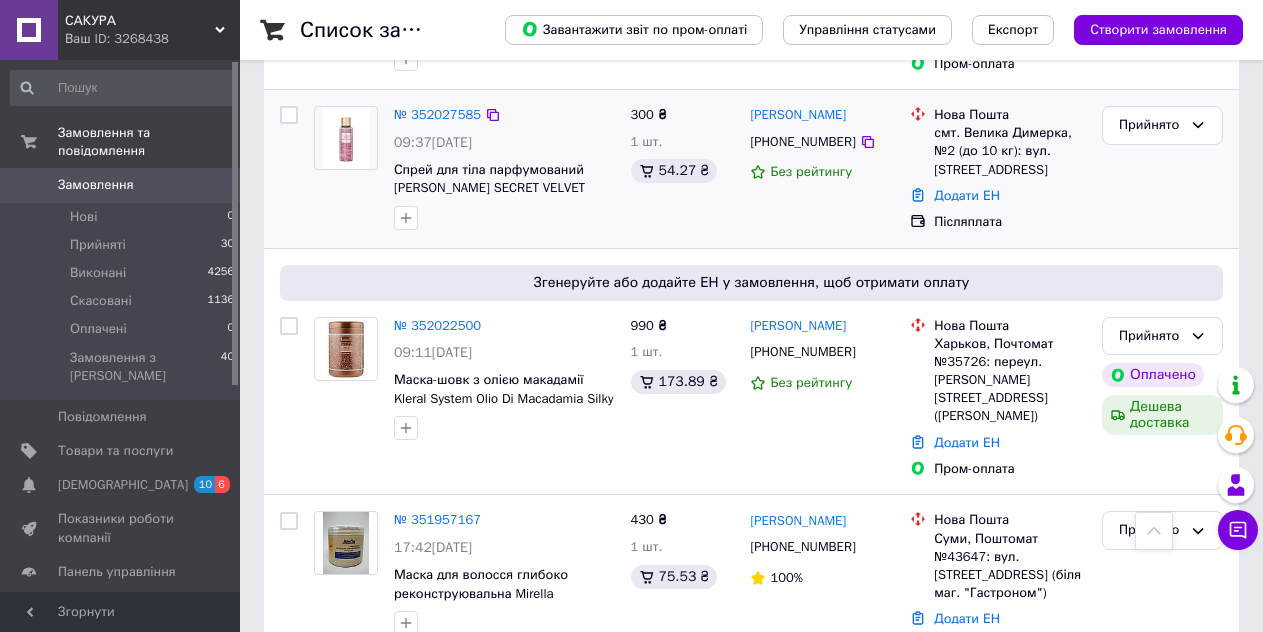 scroll, scrollTop: 600, scrollLeft: 0, axis: vertical 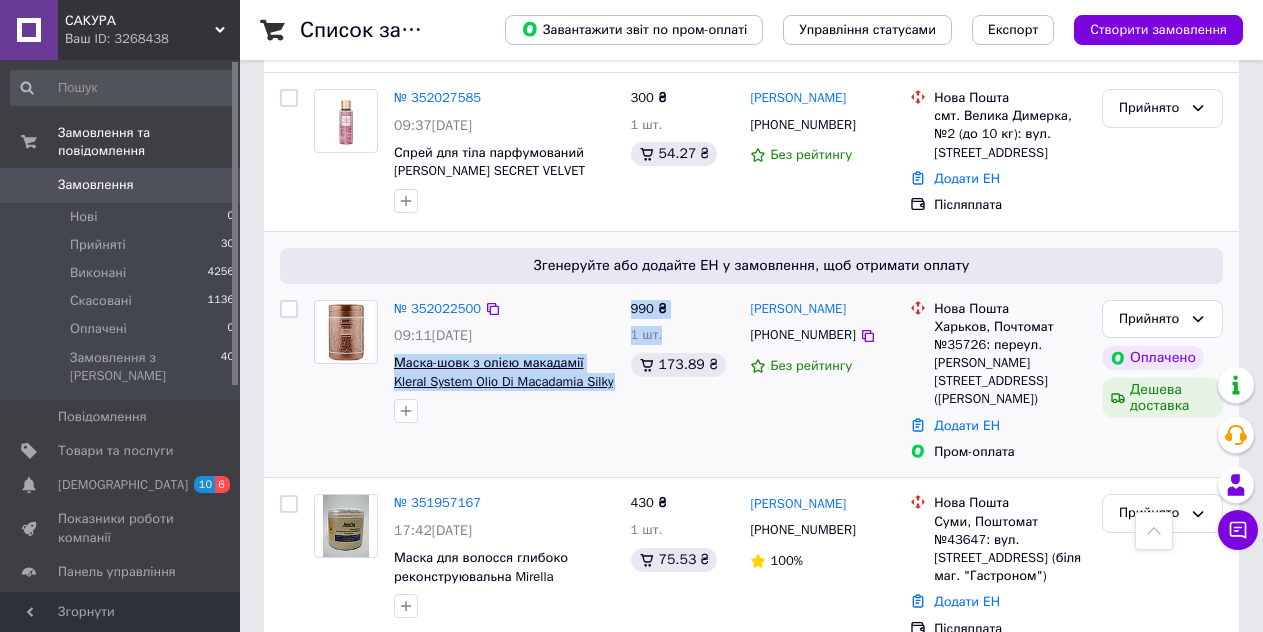 drag, startPoint x: 622, startPoint y: 381, endPoint x: 398, endPoint y: 359, distance: 225.07776 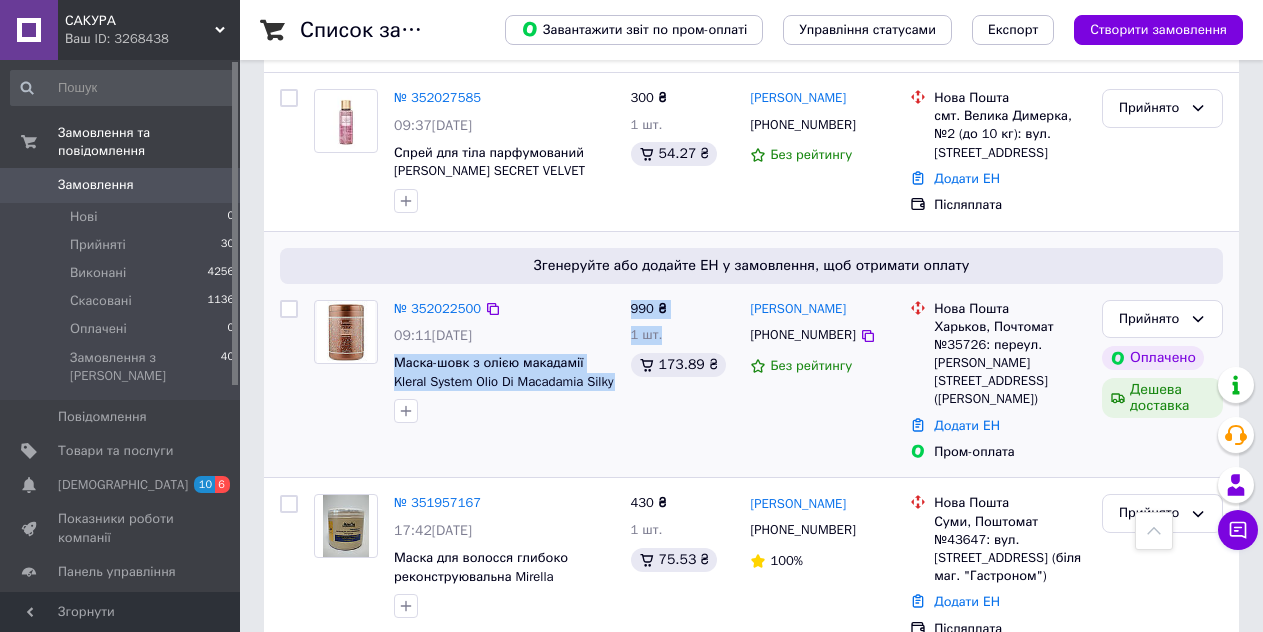 click on "990 ₴ 1 шт. 173.89 ₴" at bounding box center (683, 381) 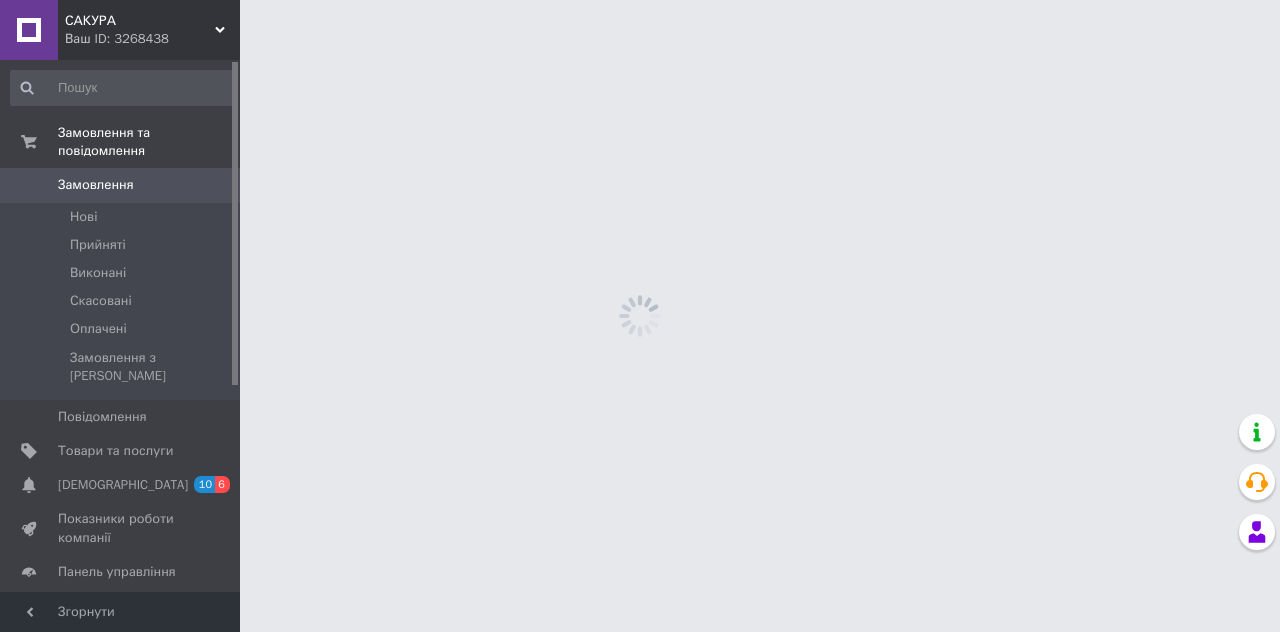scroll, scrollTop: 0, scrollLeft: 0, axis: both 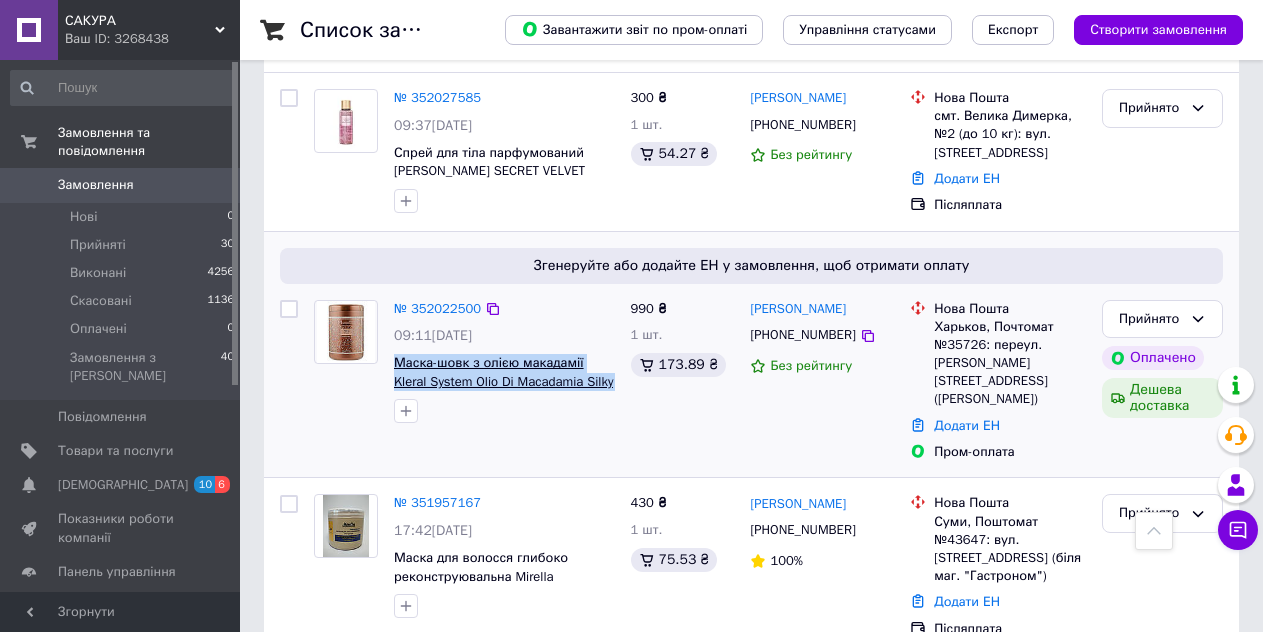 drag, startPoint x: 614, startPoint y: 386, endPoint x: 430, endPoint y: 365, distance: 185.19449 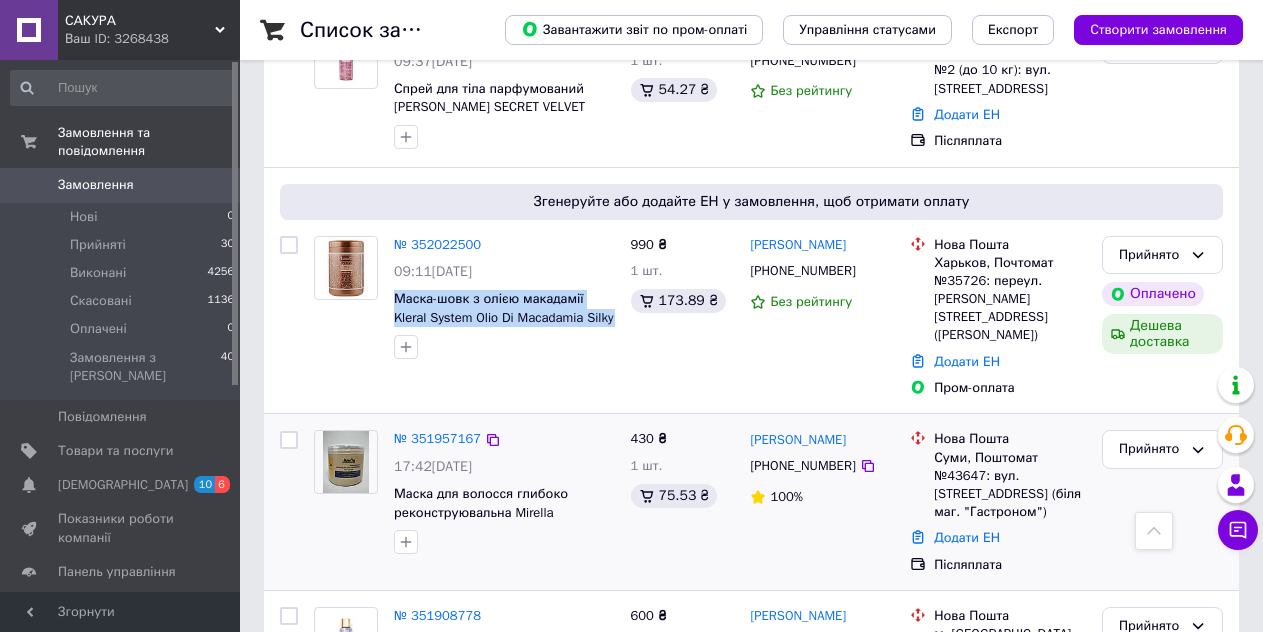 scroll, scrollTop: 700, scrollLeft: 0, axis: vertical 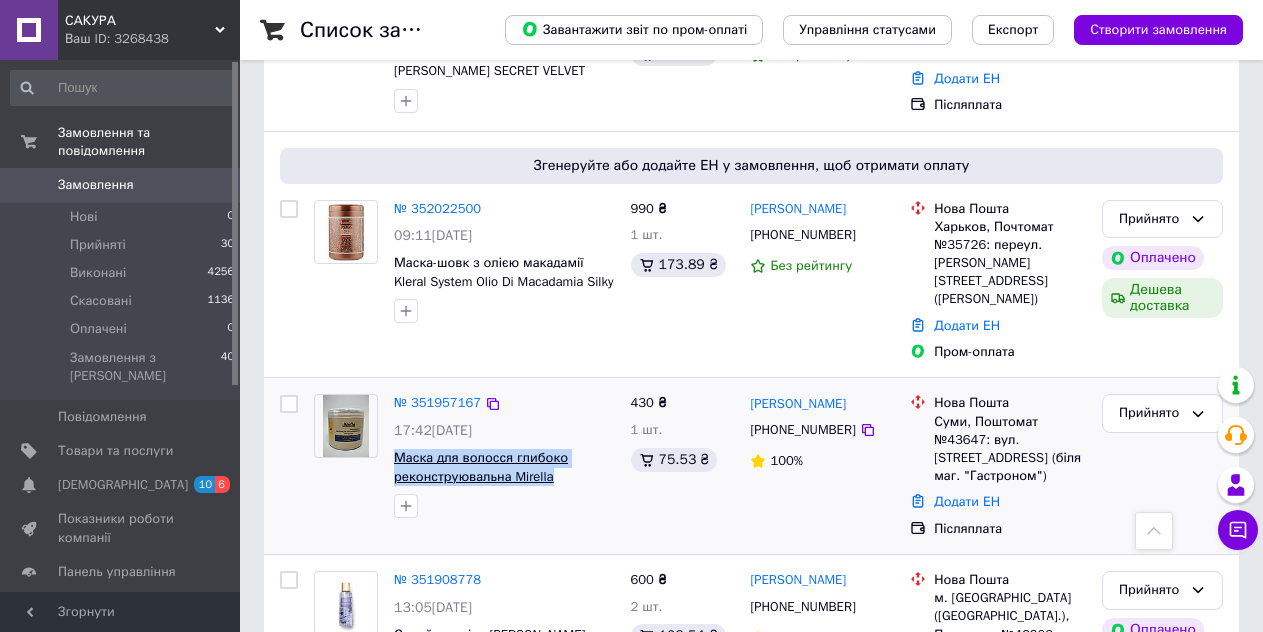 drag, startPoint x: 543, startPoint y: 462, endPoint x: 394, endPoint y: 444, distance: 150.08331 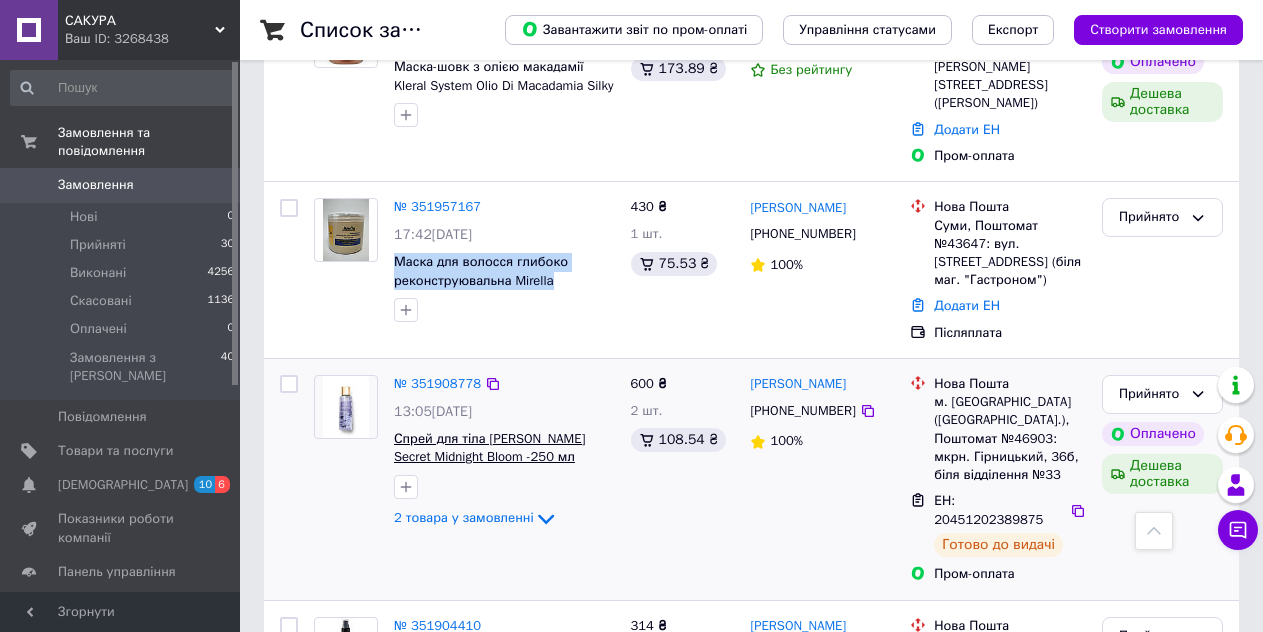 scroll, scrollTop: 900, scrollLeft: 0, axis: vertical 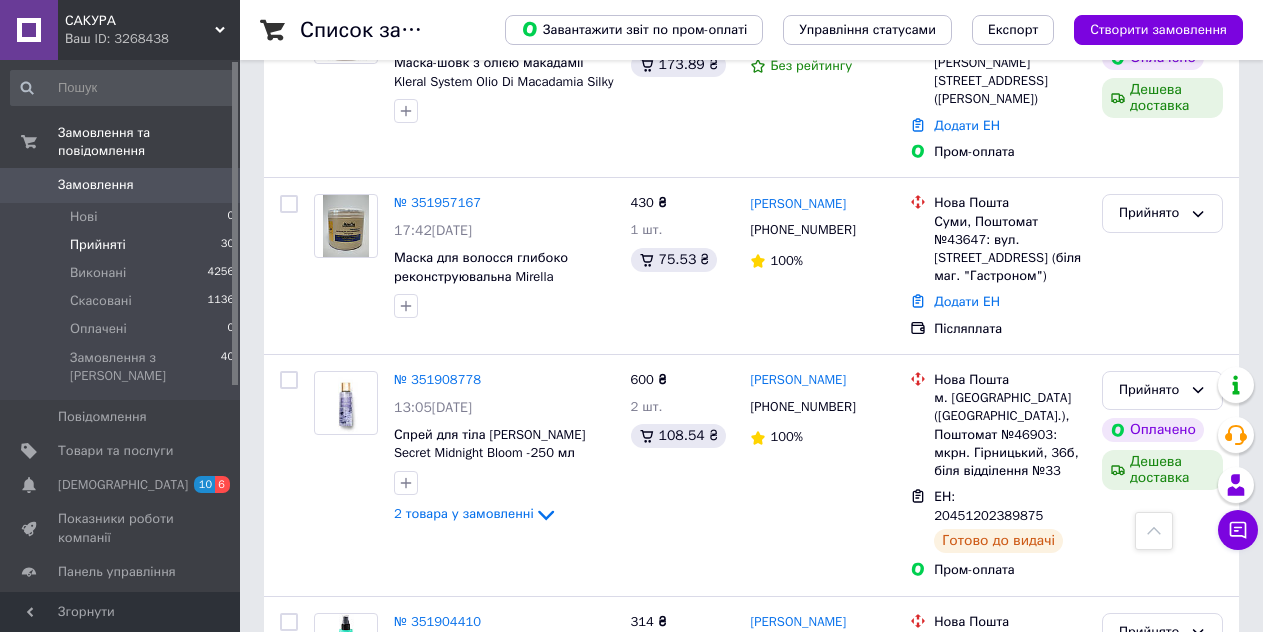 click on "Прийняті 30" at bounding box center (123, 245) 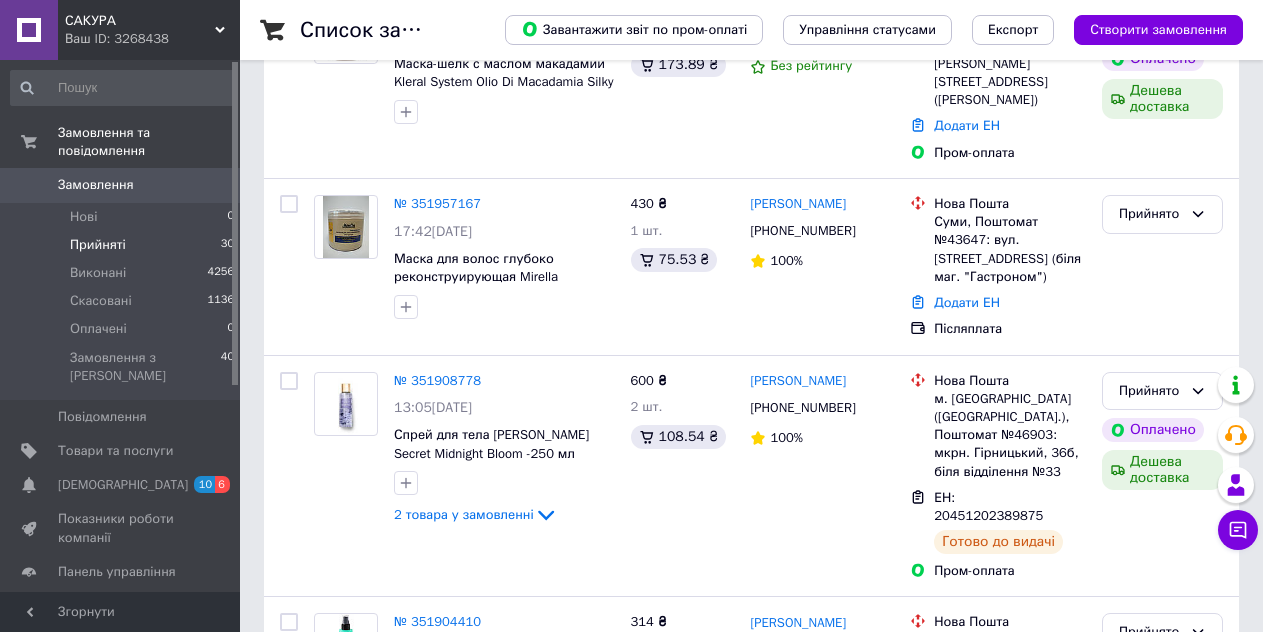 scroll, scrollTop: 0, scrollLeft: 0, axis: both 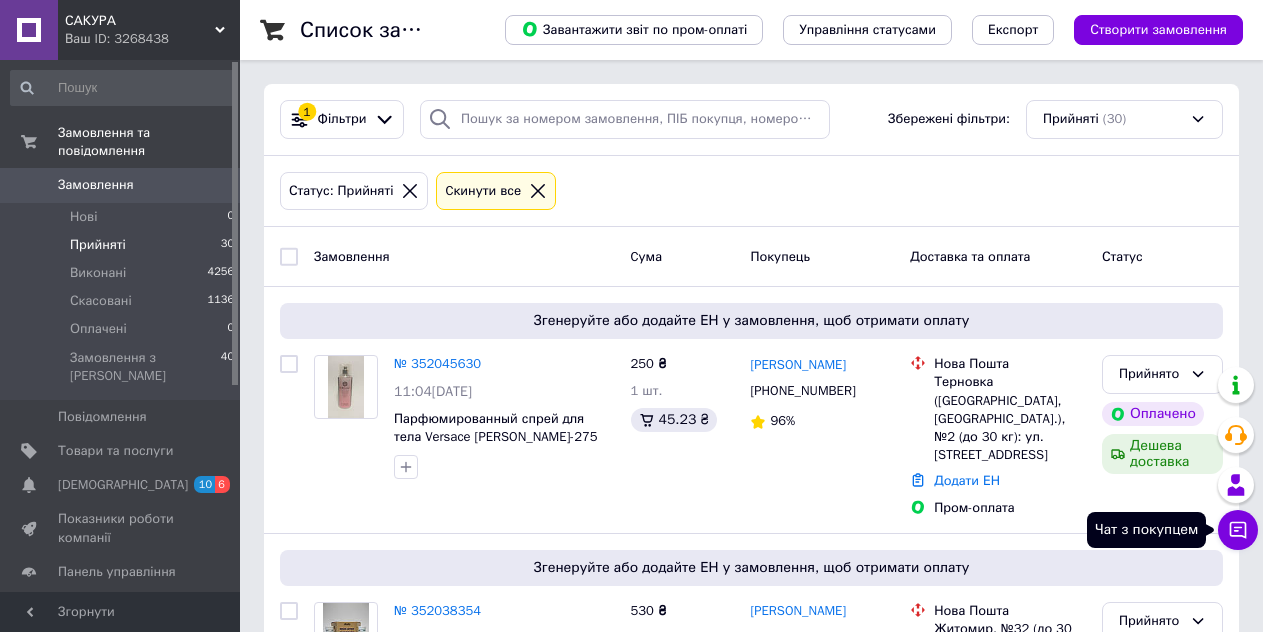 click 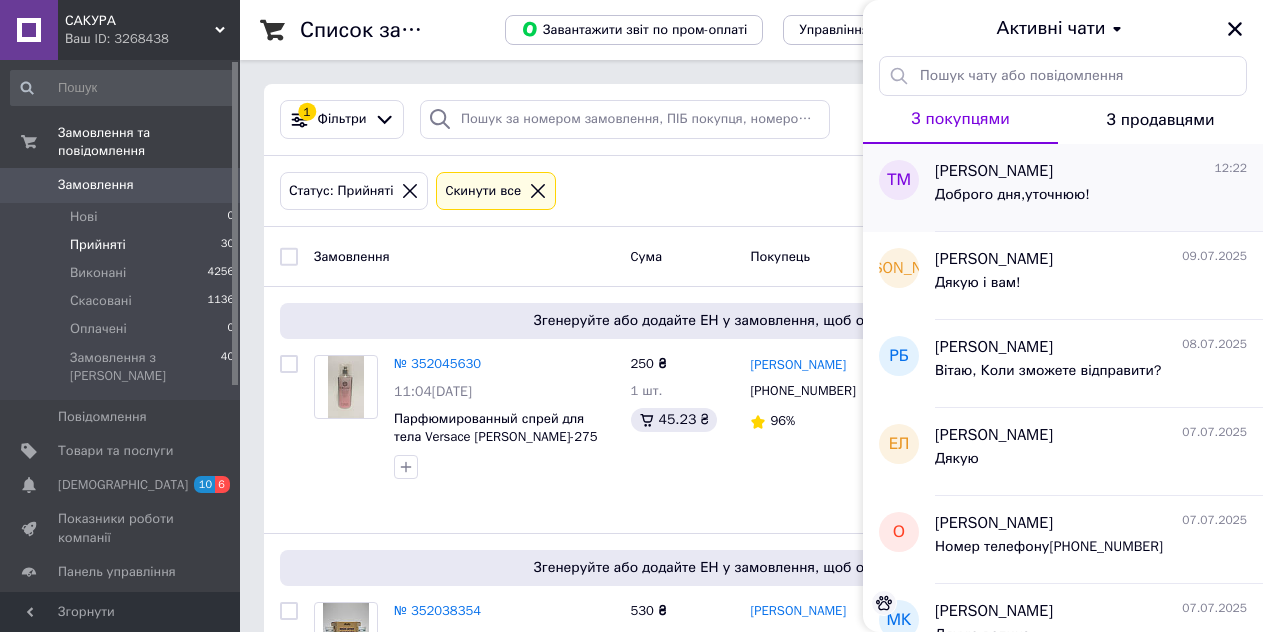 click on "Доброго дня,уточнюю!" at bounding box center [1012, 201] 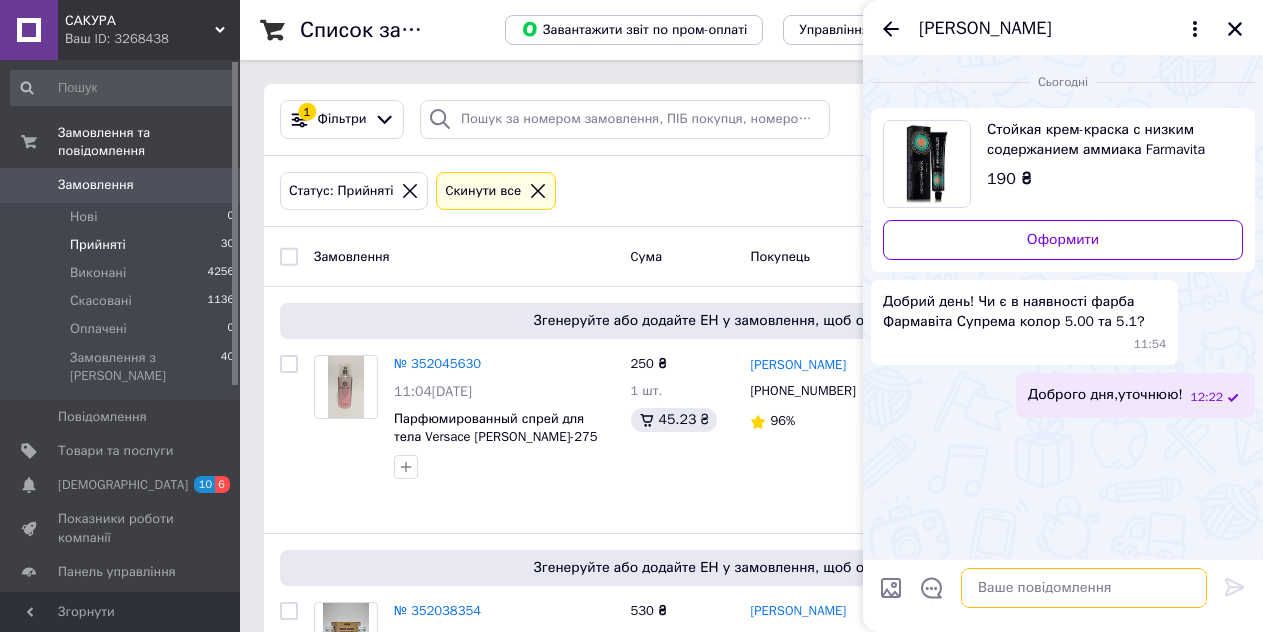 click at bounding box center (1084, 588) 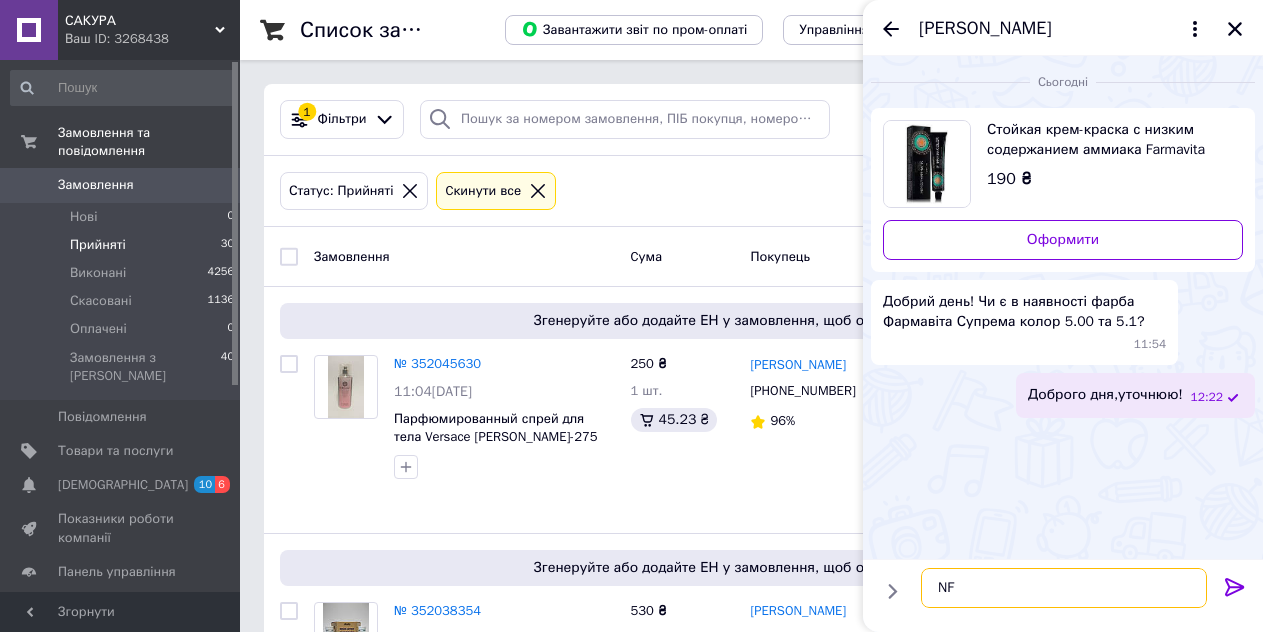 type on "N" 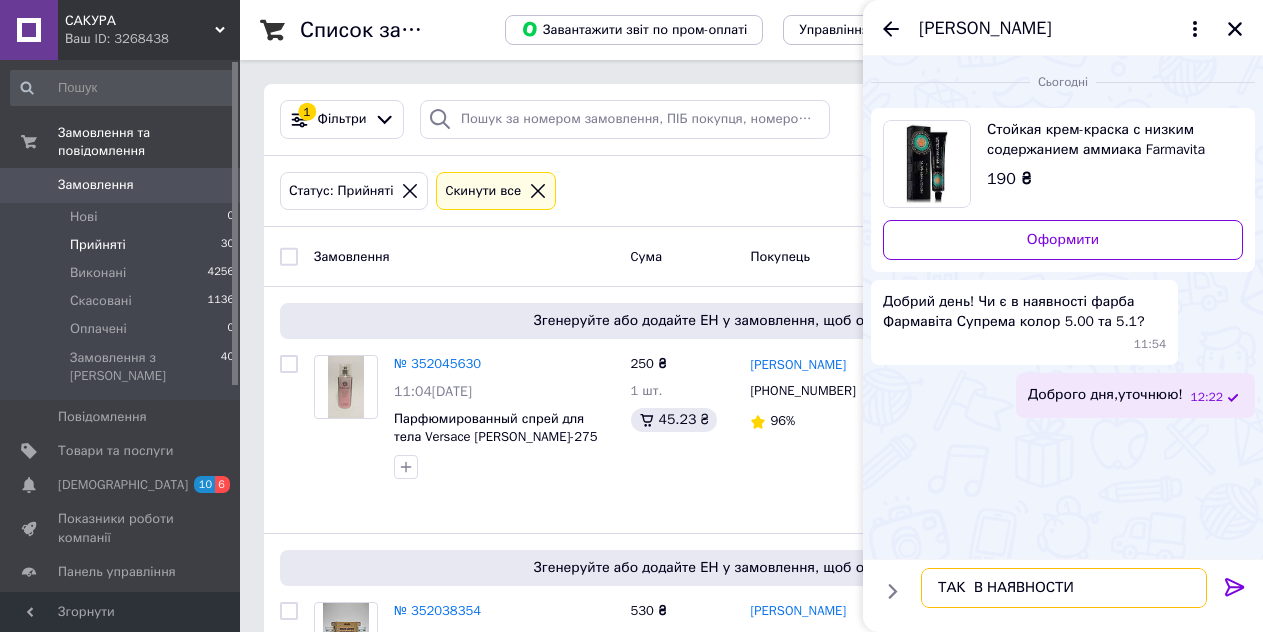 type on "ТАК  В НАЯВНОСТИ" 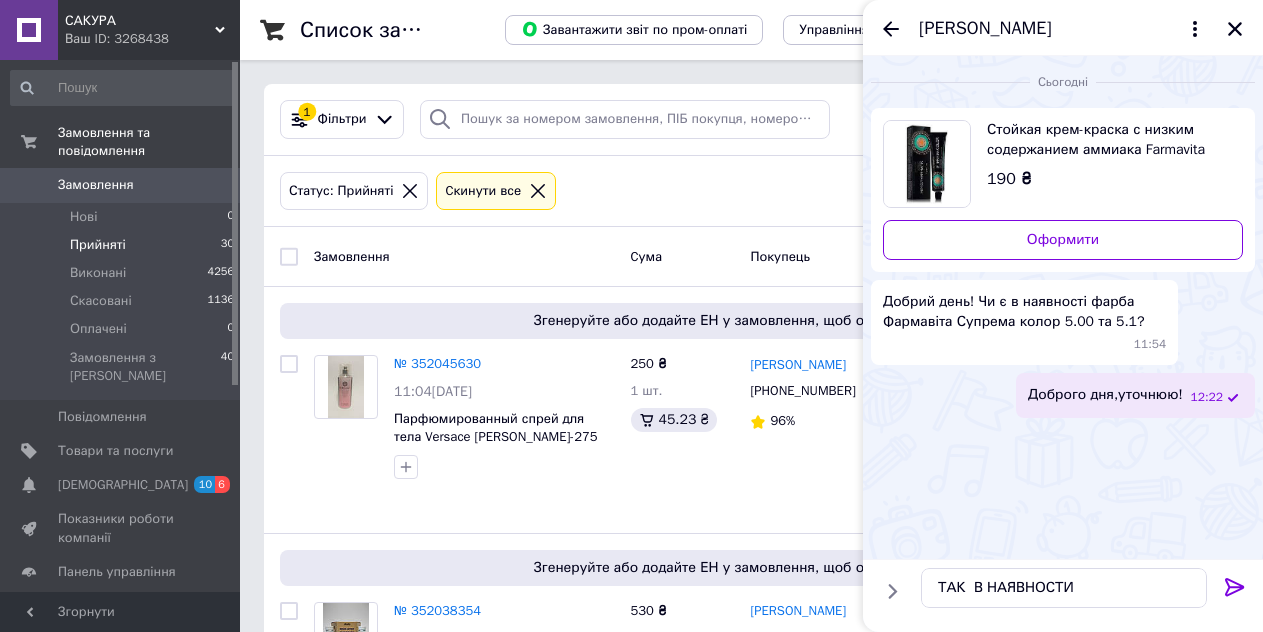 click 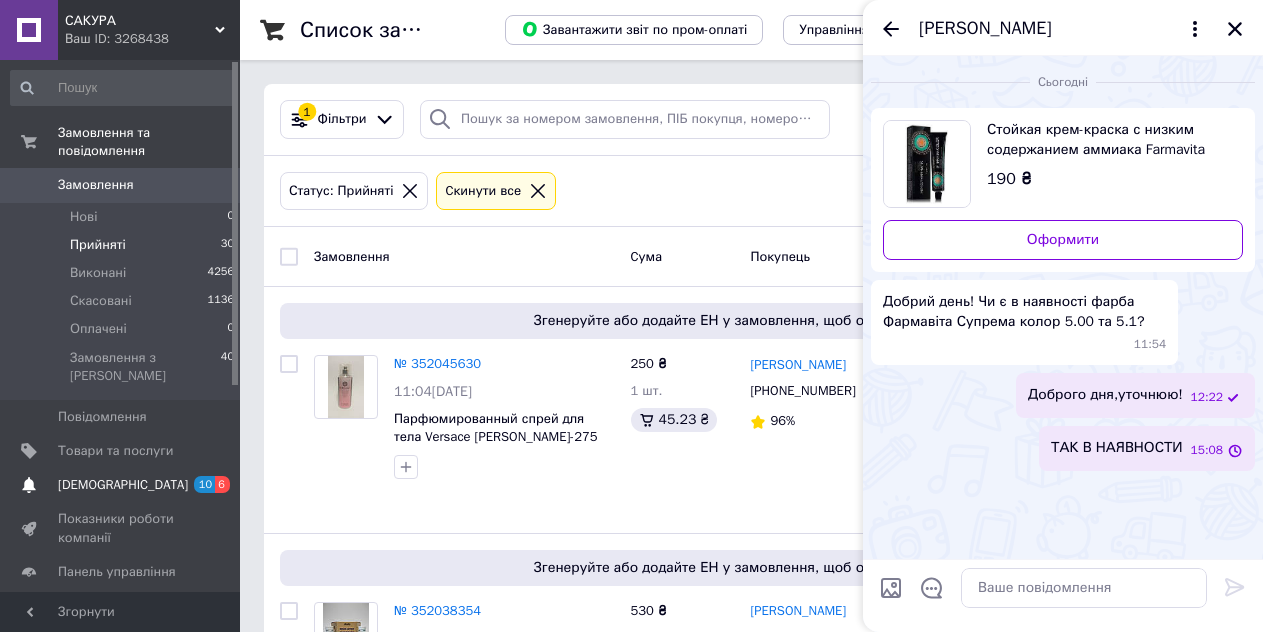 click on "[DEMOGRAPHIC_DATA]" at bounding box center [123, 485] 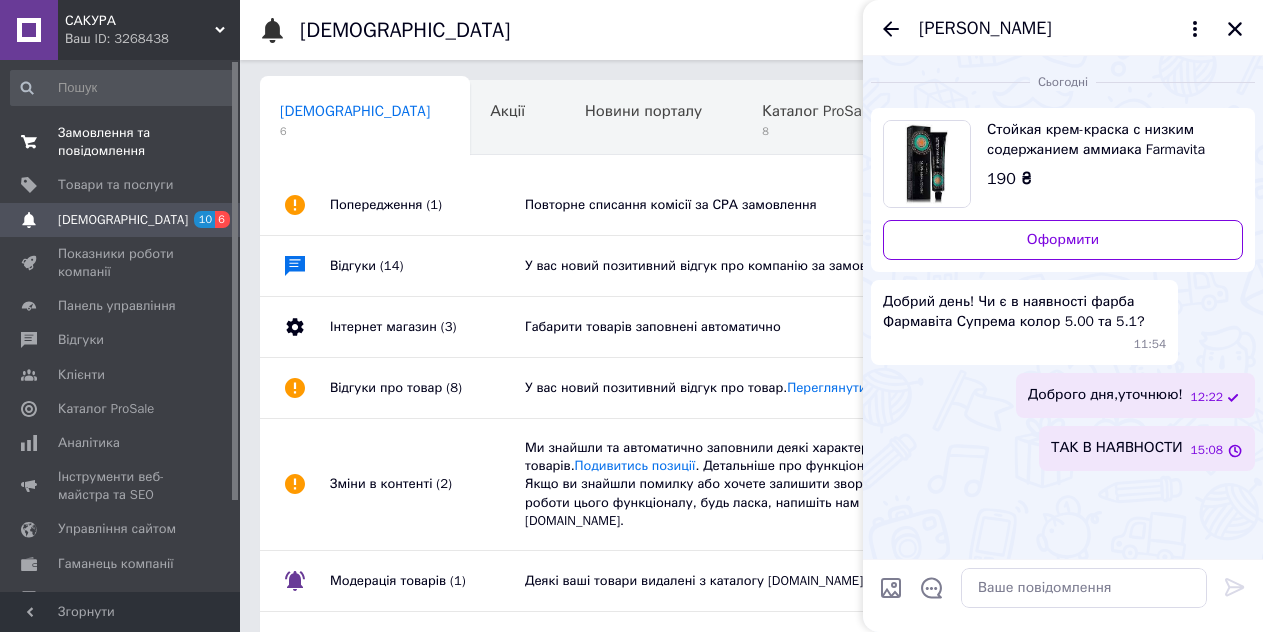 click on "Замовлення та повідомлення" at bounding box center (121, 142) 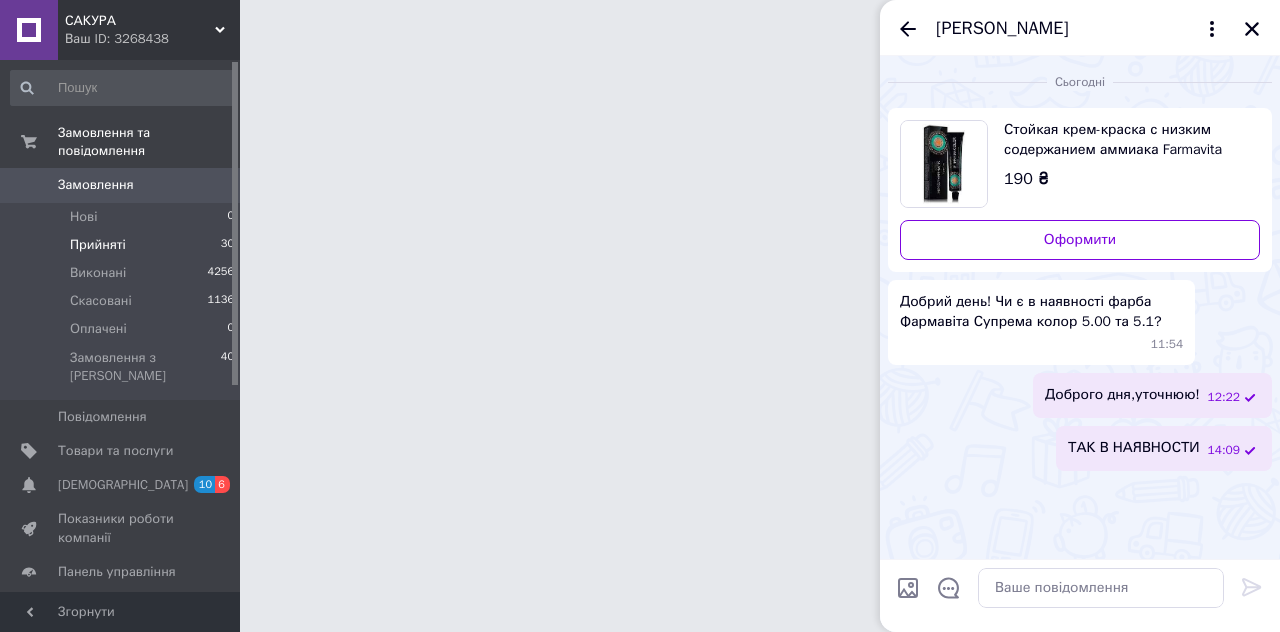 click on "Прийняті 30" at bounding box center [123, 245] 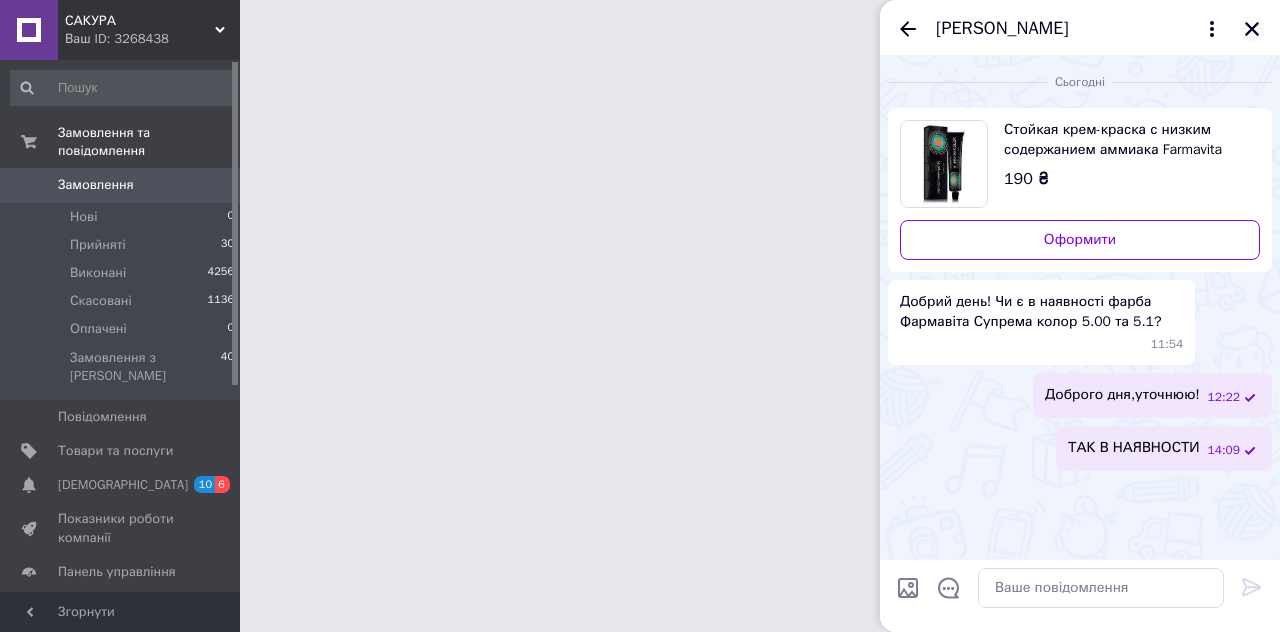click on "[PERSON_NAME]" at bounding box center [1080, 28] 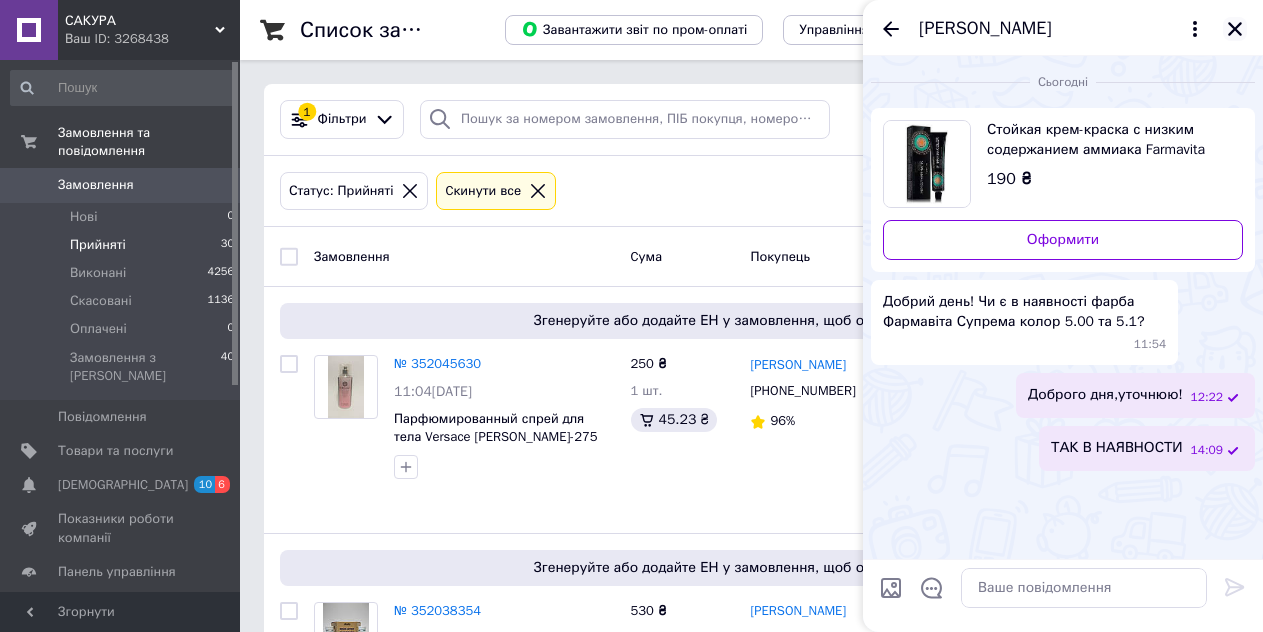 click at bounding box center [1235, 29] 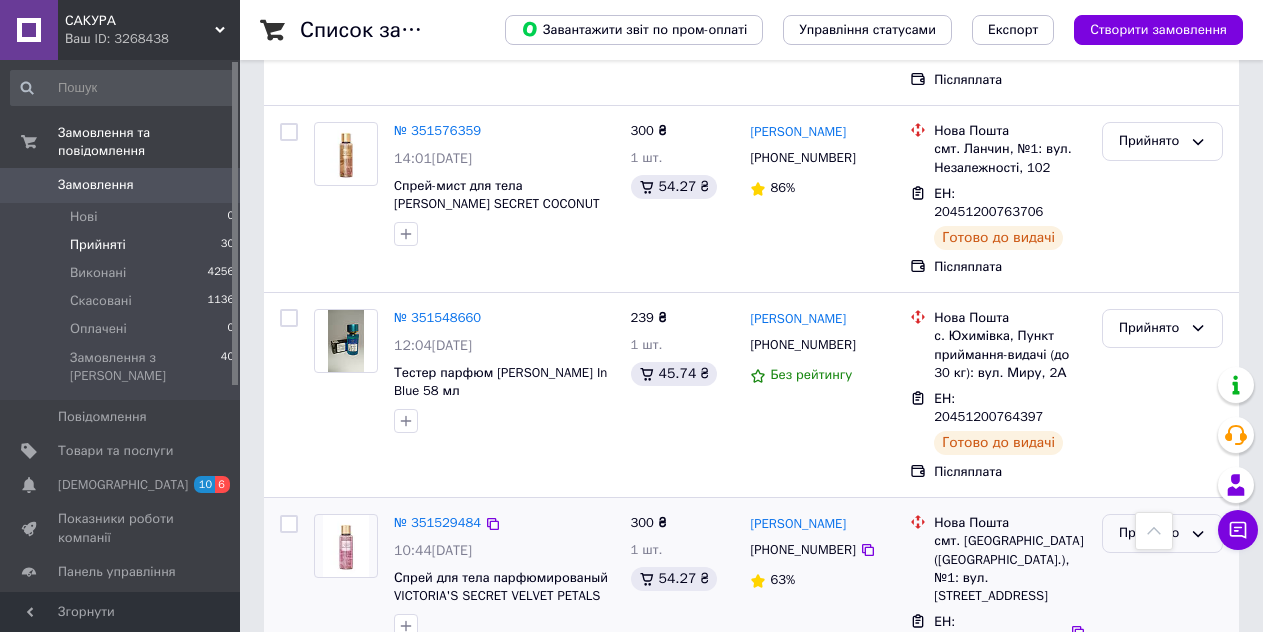 click on "Прийнято" at bounding box center [1162, 533] 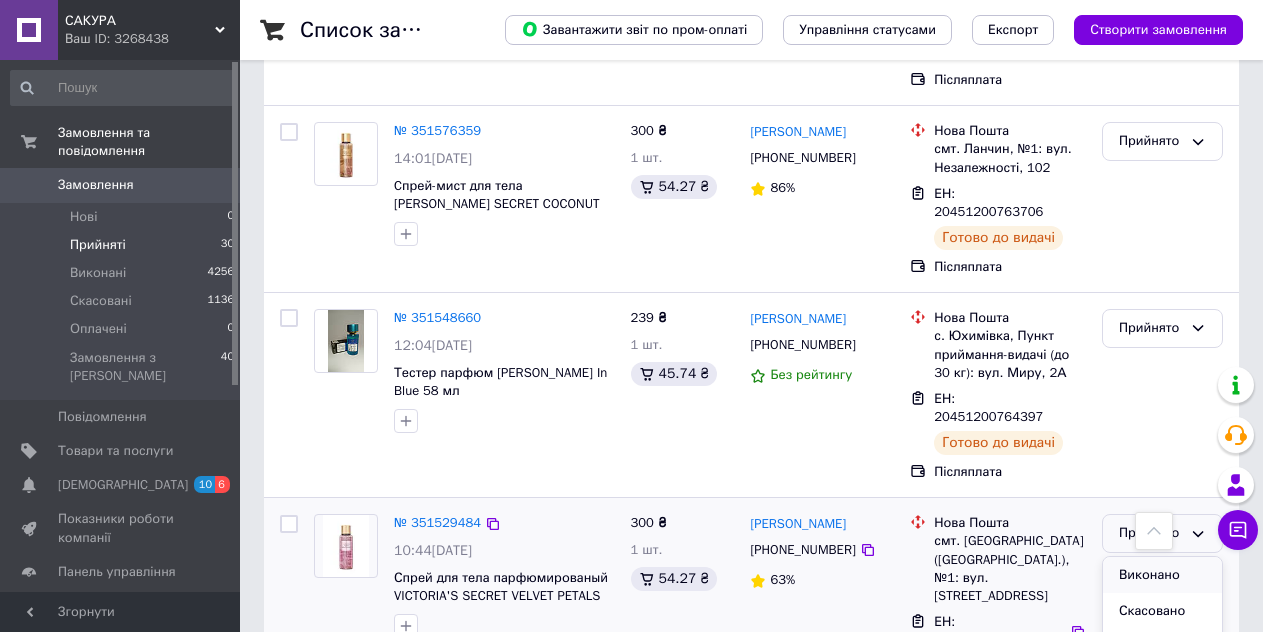 click on "Виконано" at bounding box center (1162, 575) 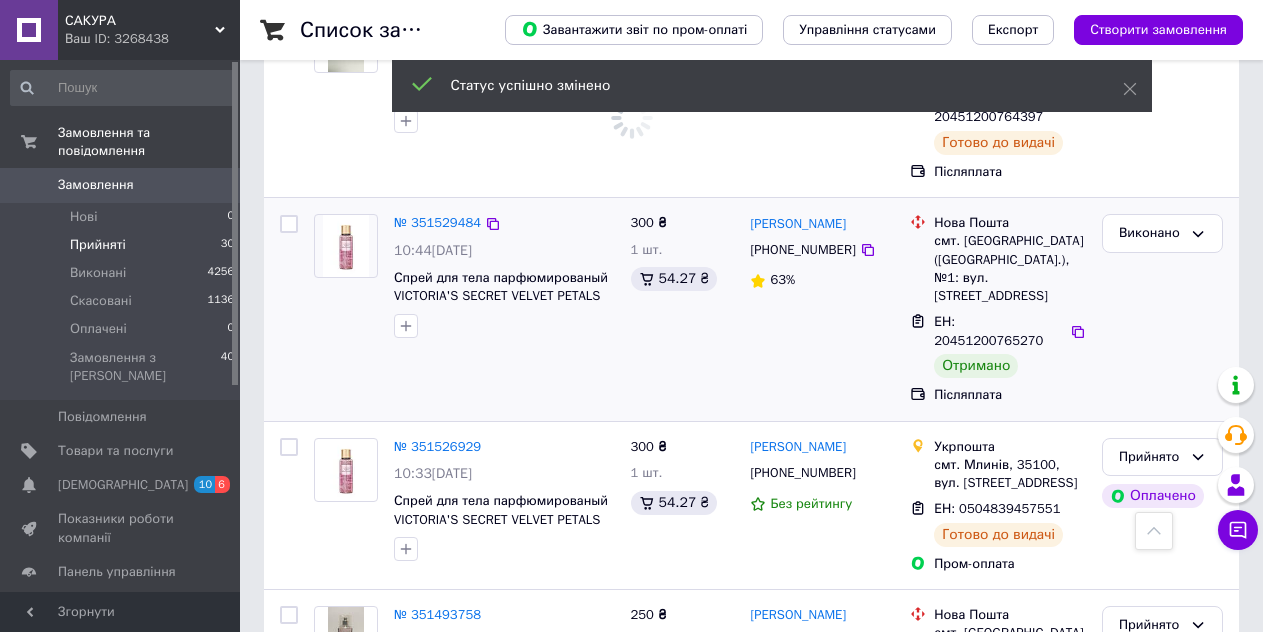 scroll, scrollTop: 3608, scrollLeft: 0, axis: vertical 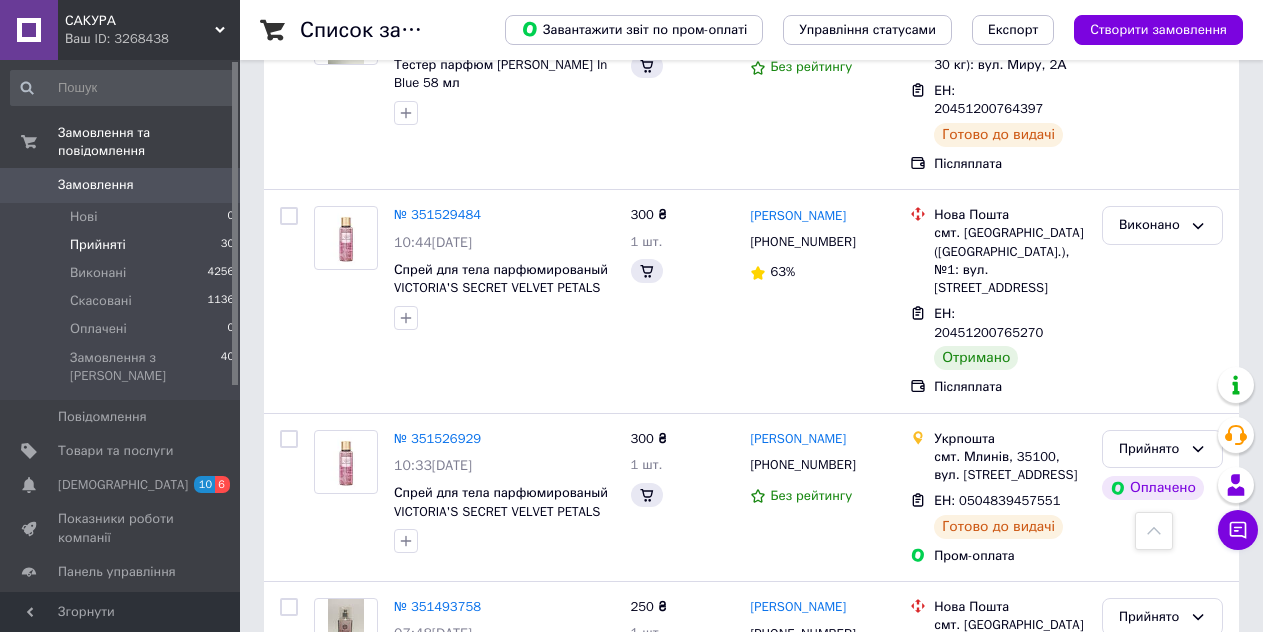 click on "2" at bounding box center (327, 886) 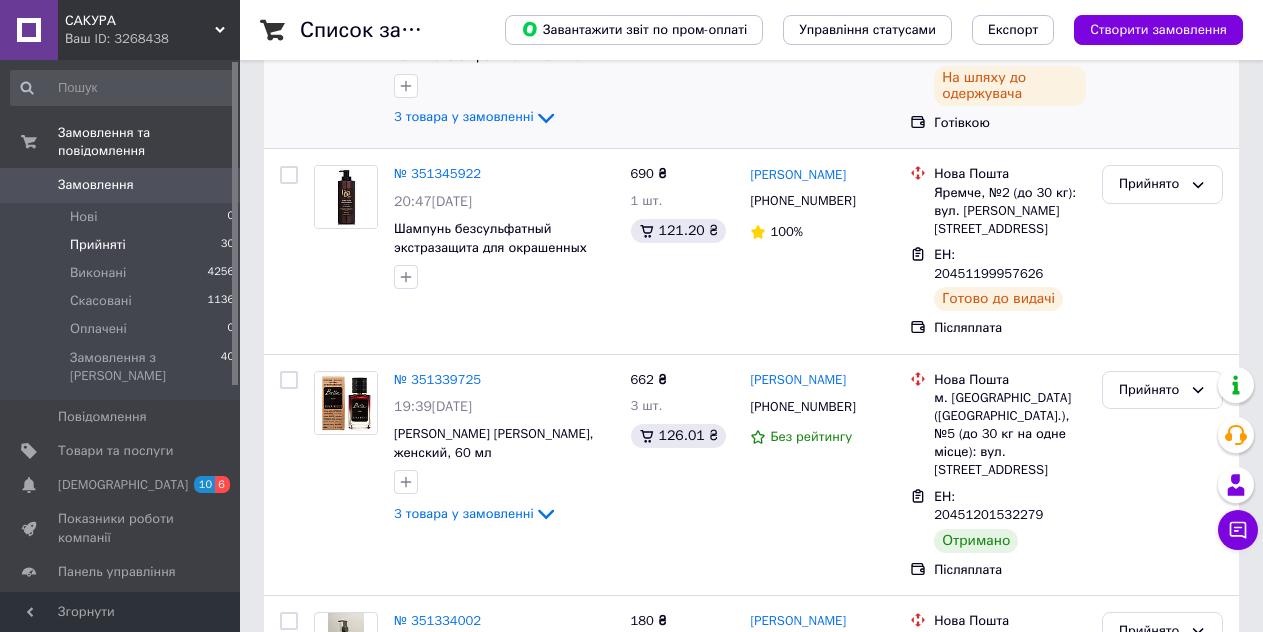 scroll, scrollTop: 400, scrollLeft: 0, axis: vertical 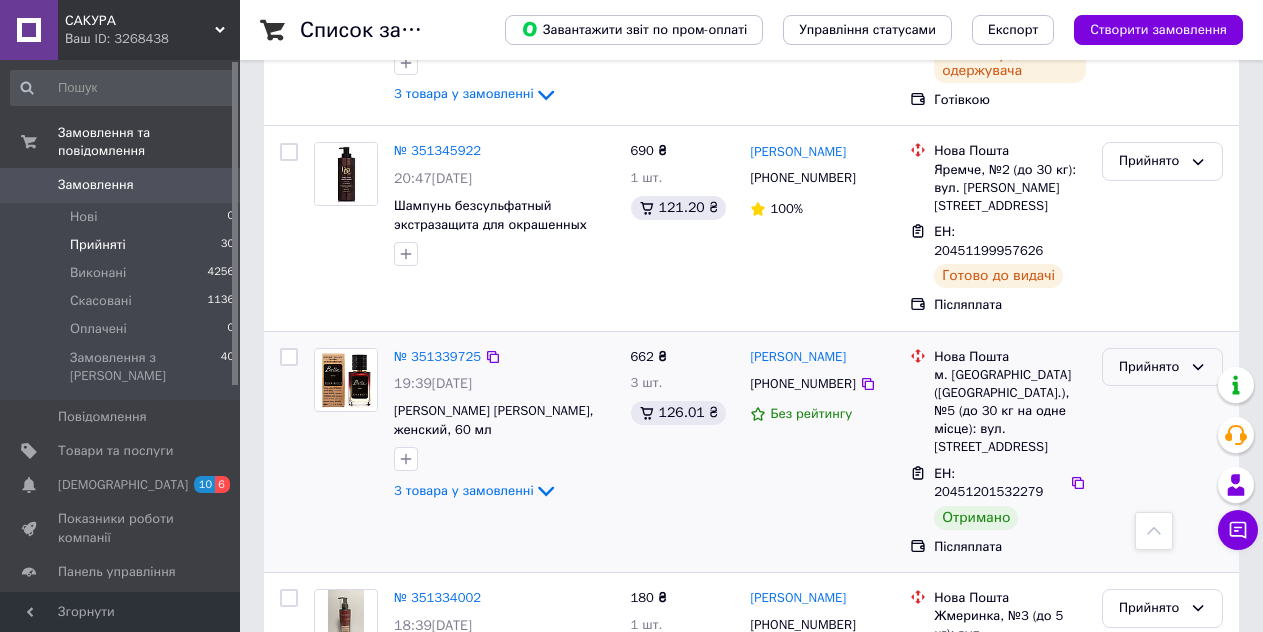 click on "Прийнято" at bounding box center (1150, 367) 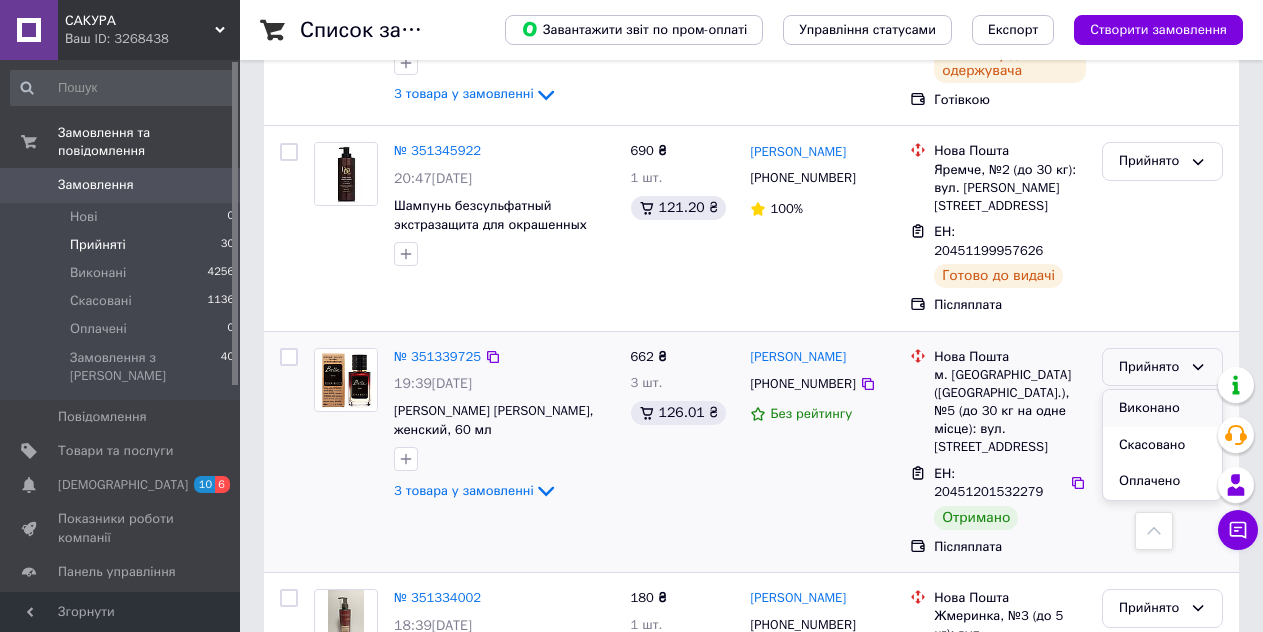 click on "Виконано" at bounding box center (1162, 408) 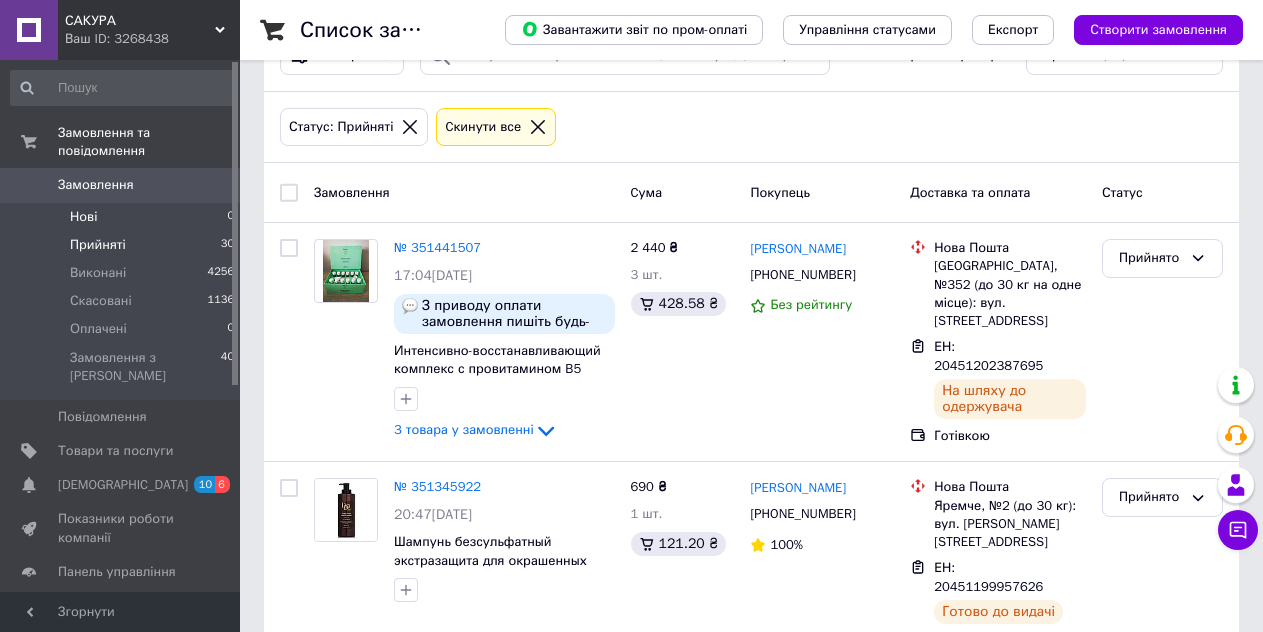 scroll, scrollTop: 0, scrollLeft: 0, axis: both 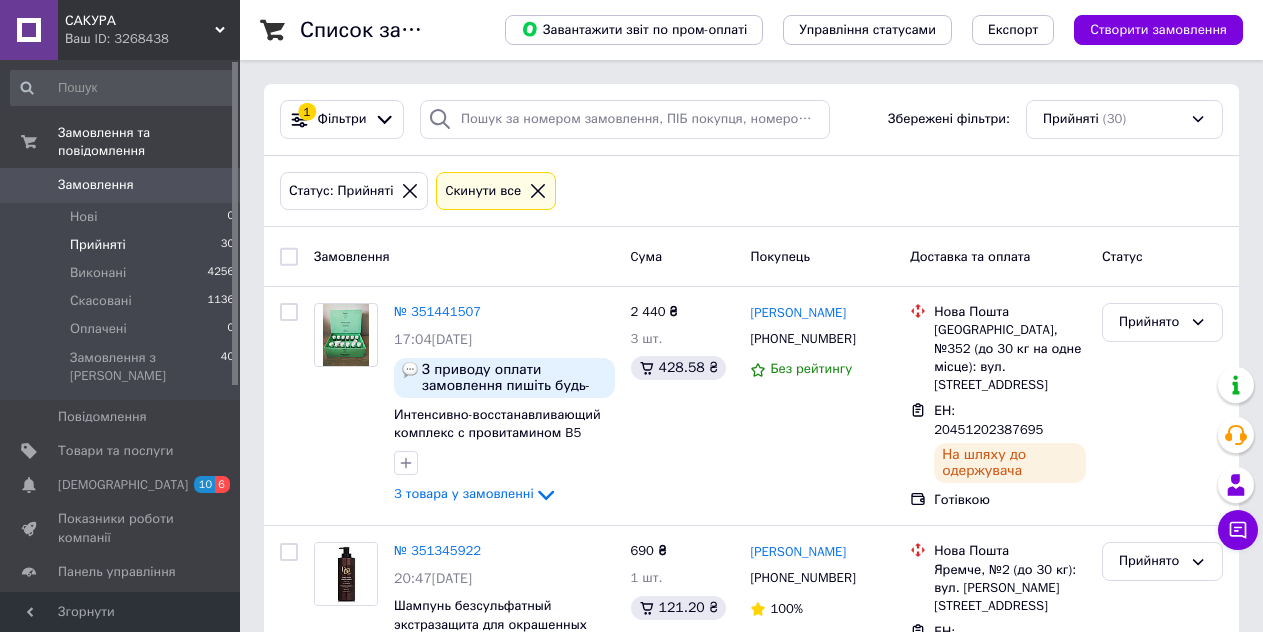 click on "Замовлення" at bounding box center (96, 185) 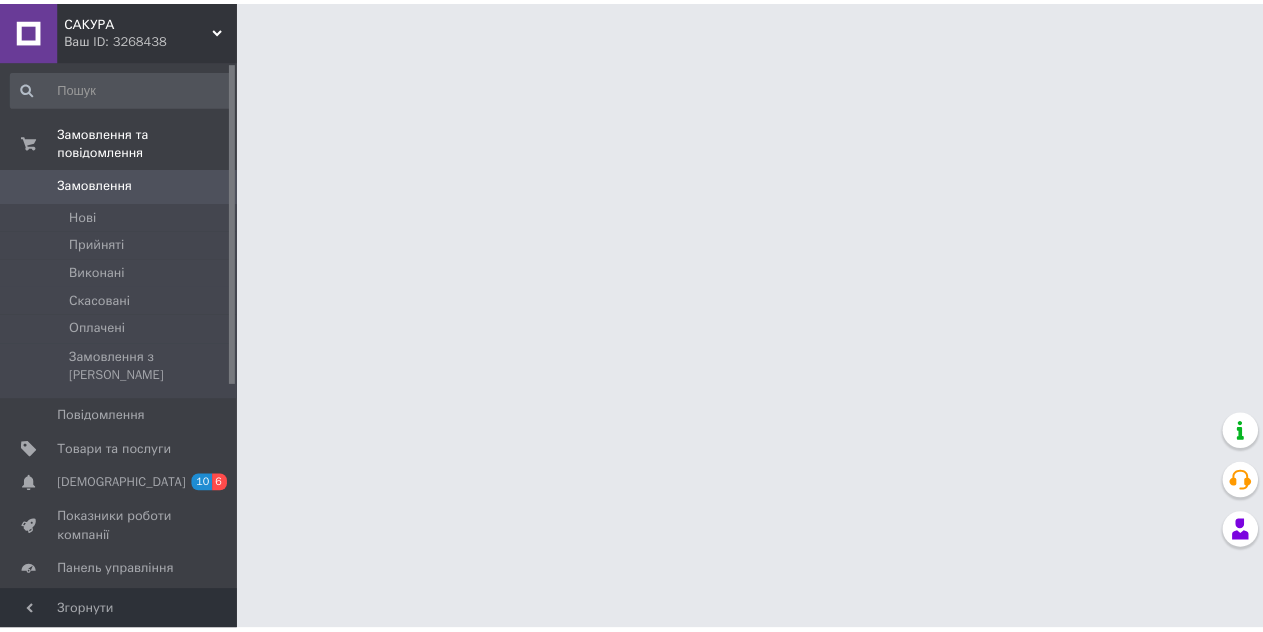 scroll, scrollTop: 0, scrollLeft: 0, axis: both 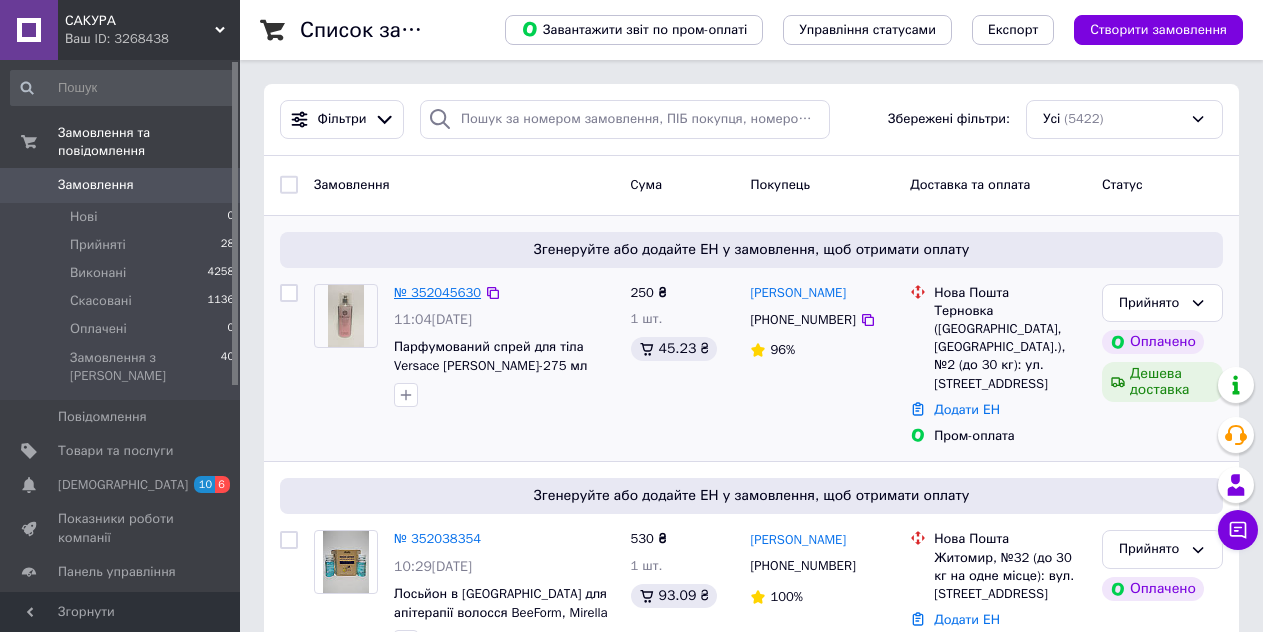 click on "№ 352045630" at bounding box center [437, 292] 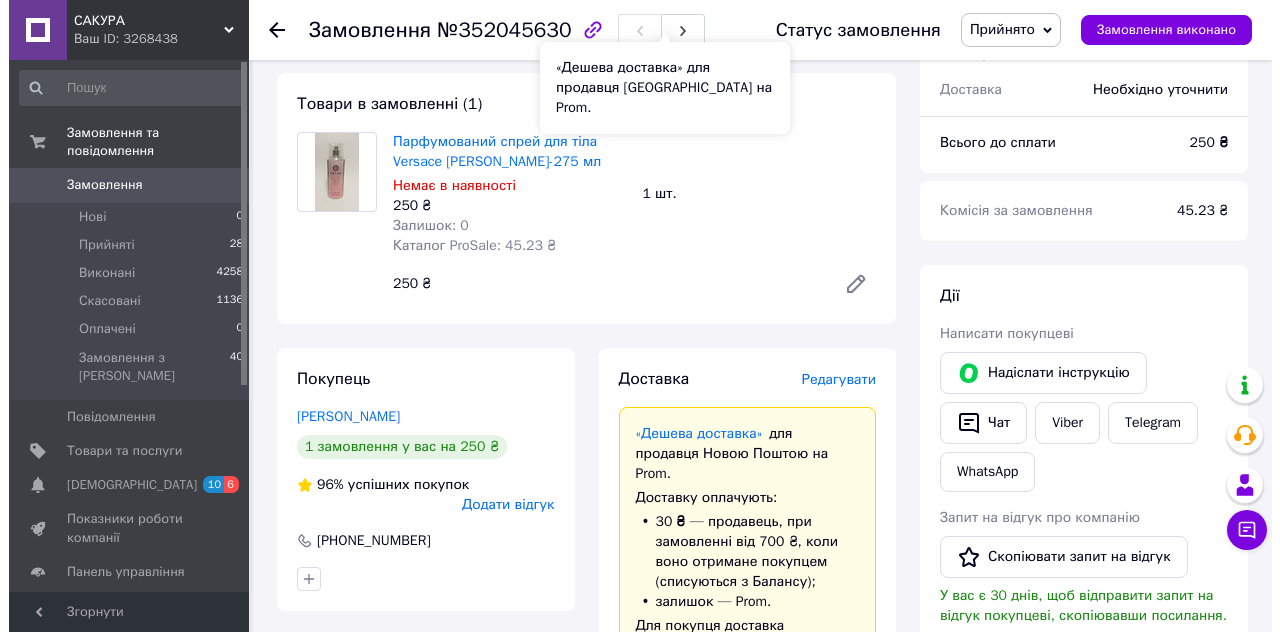 scroll, scrollTop: 700, scrollLeft: 0, axis: vertical 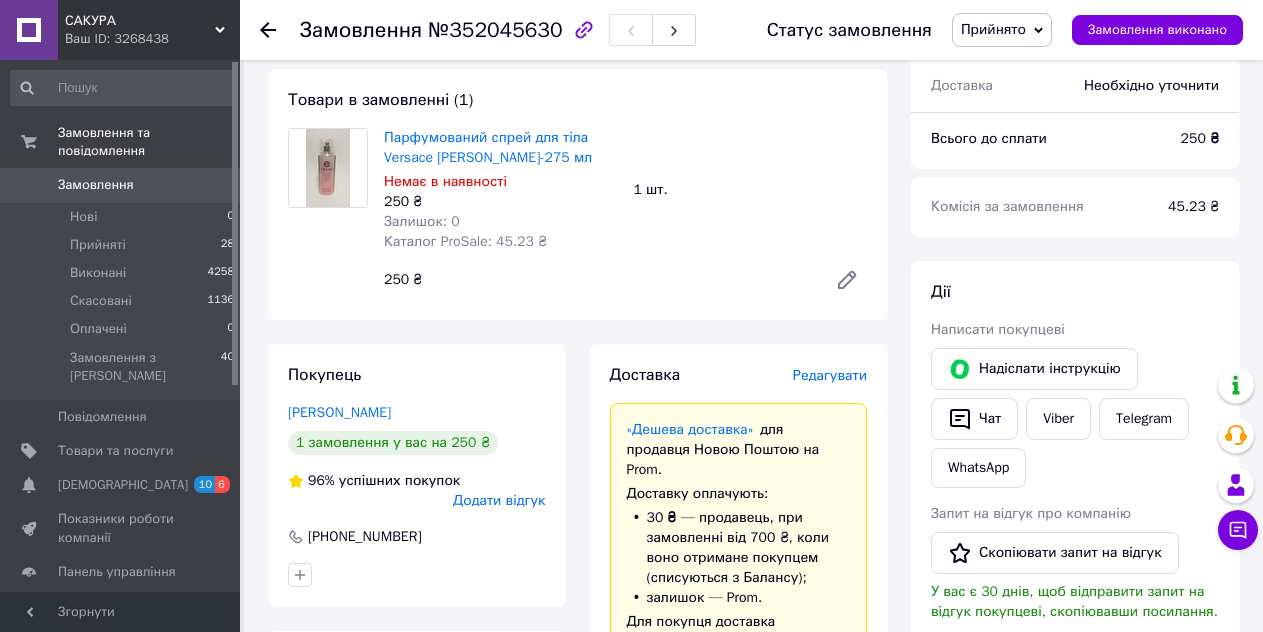 click on "Редагувати" at bounding box center [830, 375] 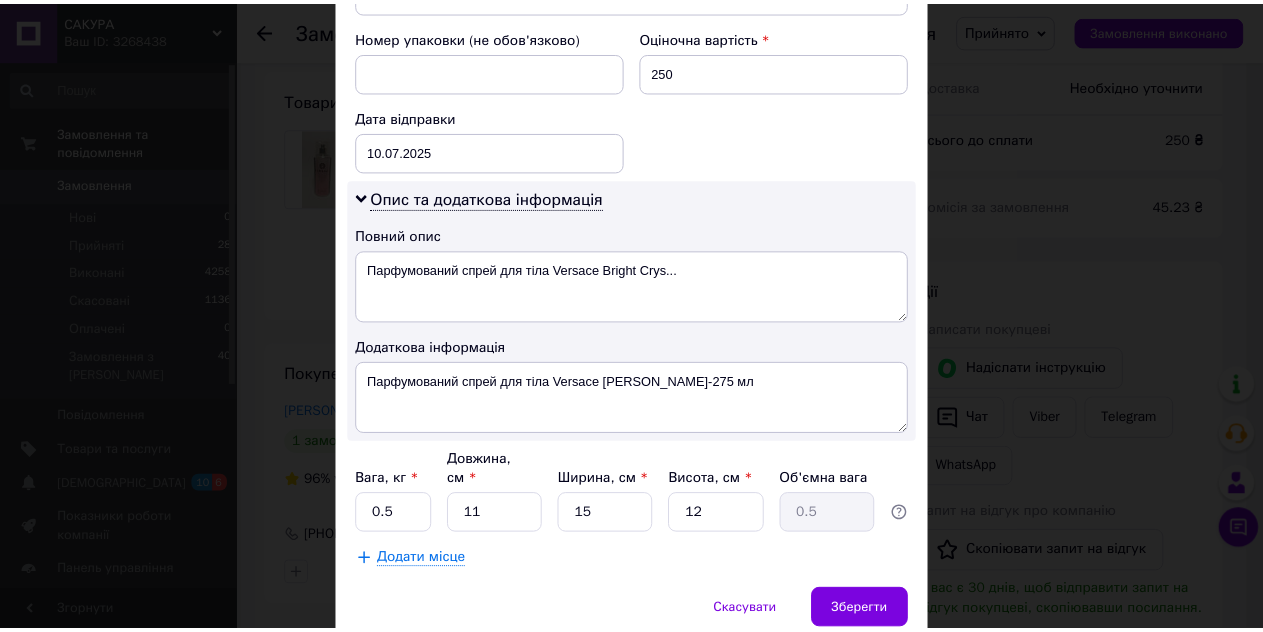 scroll, scrollTop: 900, scrollLeft: 0, axis: vertical 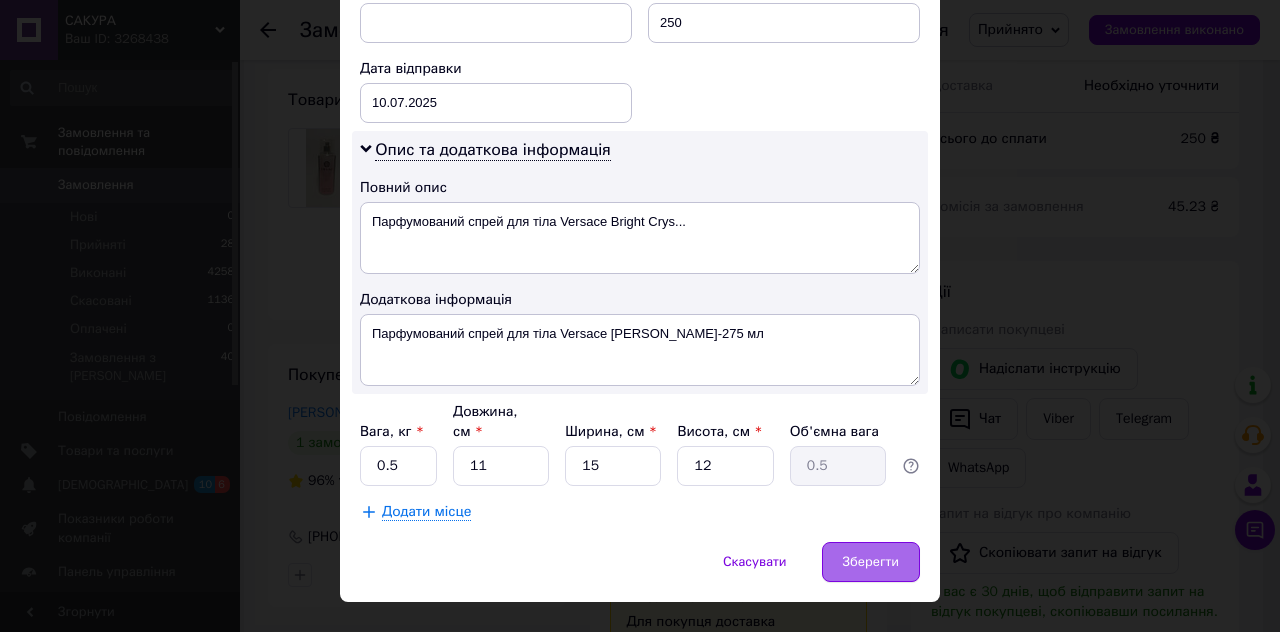 click on "Зберегти" at bounding box center (871, 562) 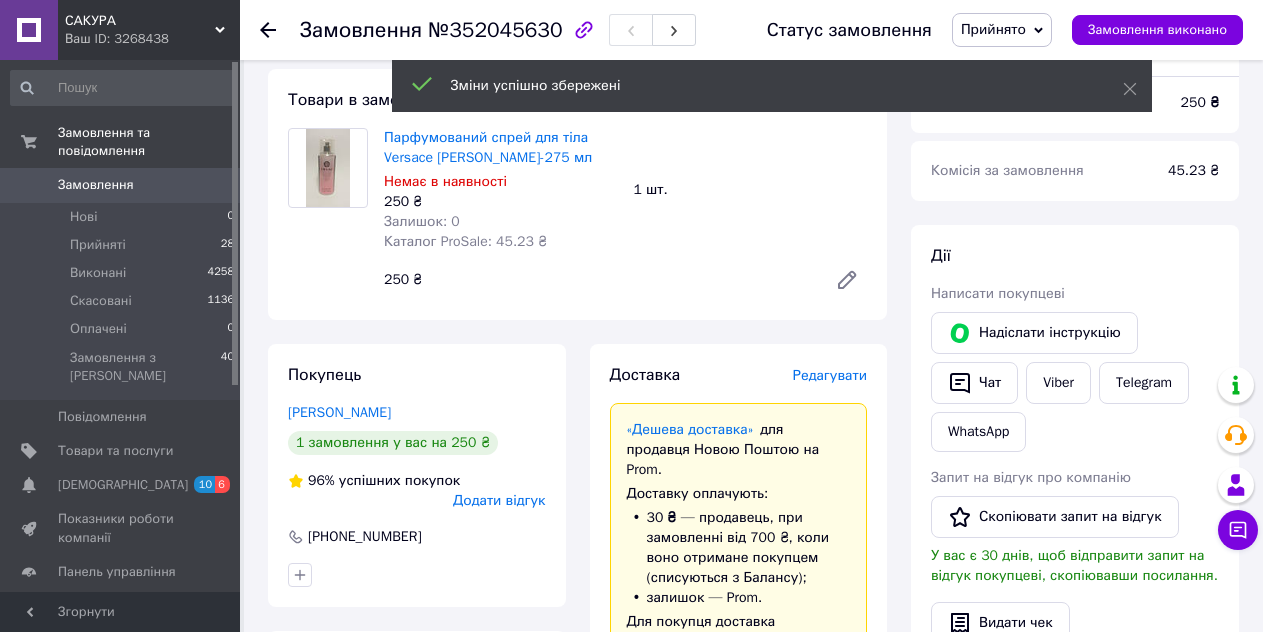 scroll, scrollTop: 100, scrollLeft: 0, axis: vertical 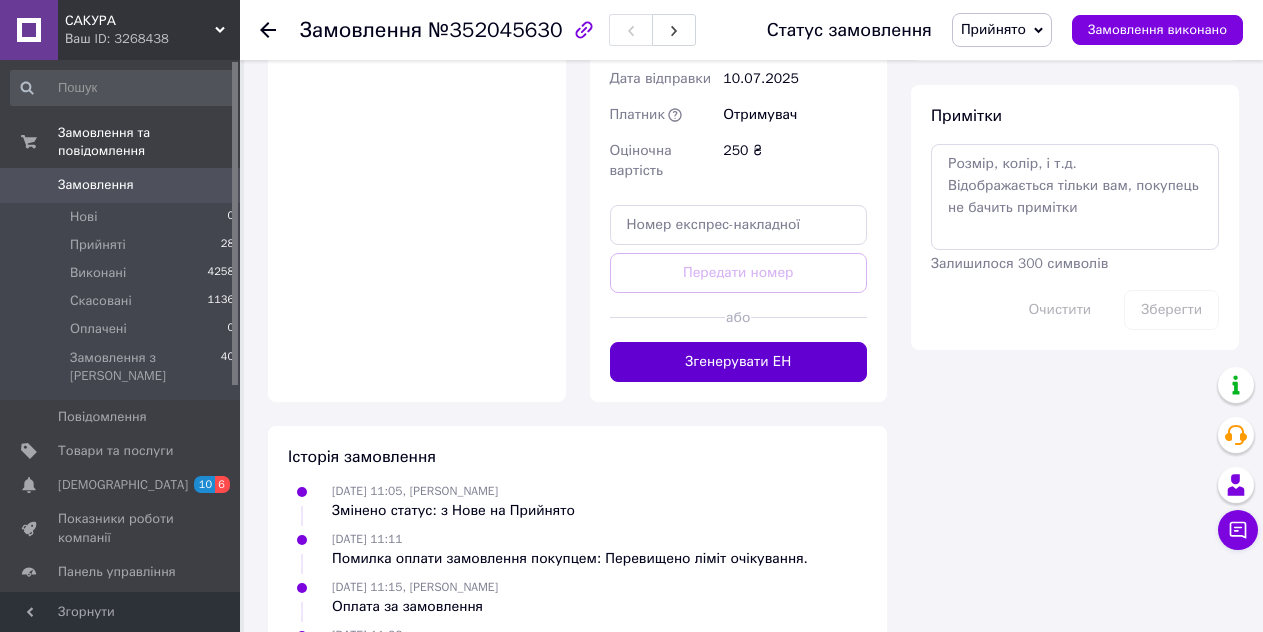 click on "Згенерувати ЕН" at bounding box center (739, 362) 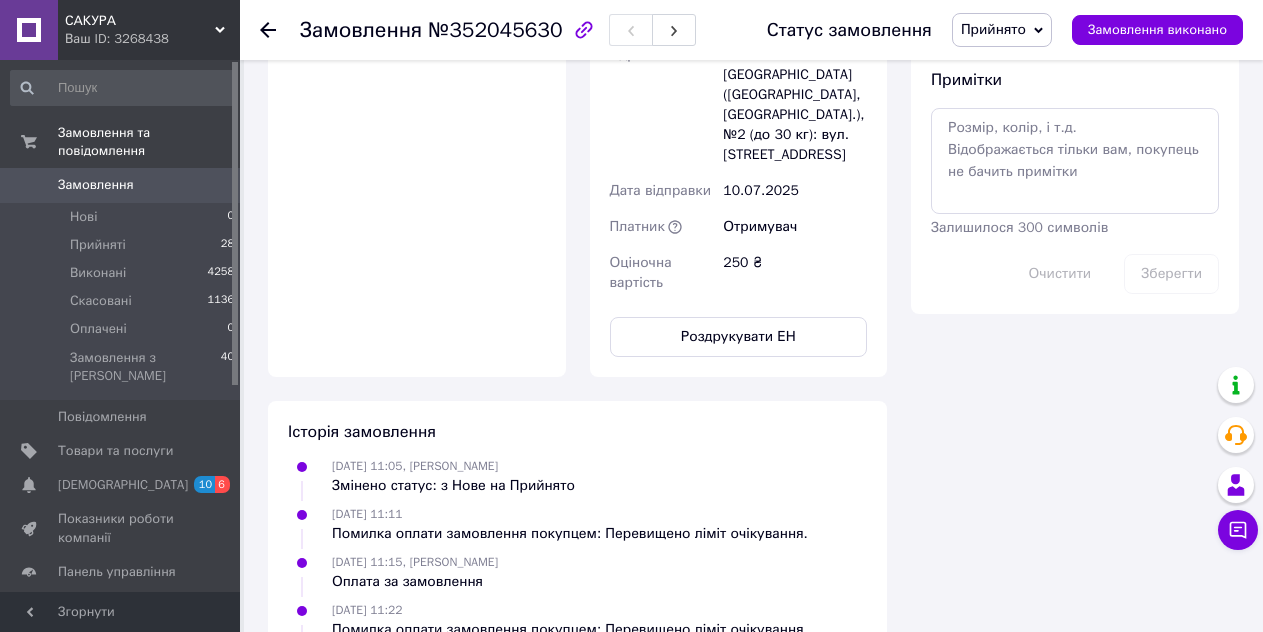 scroll, scrollTop: 196, scrollLeft: 0, axis: vertical 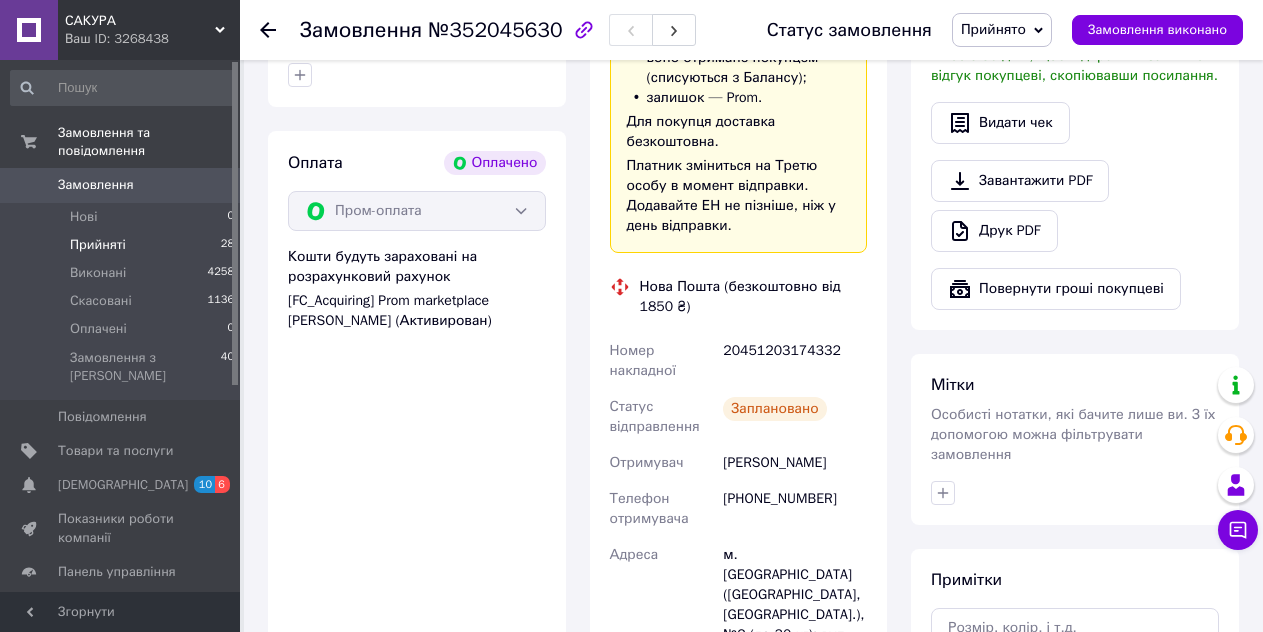 click on "Прийняті" at bounding box center (98, 245) 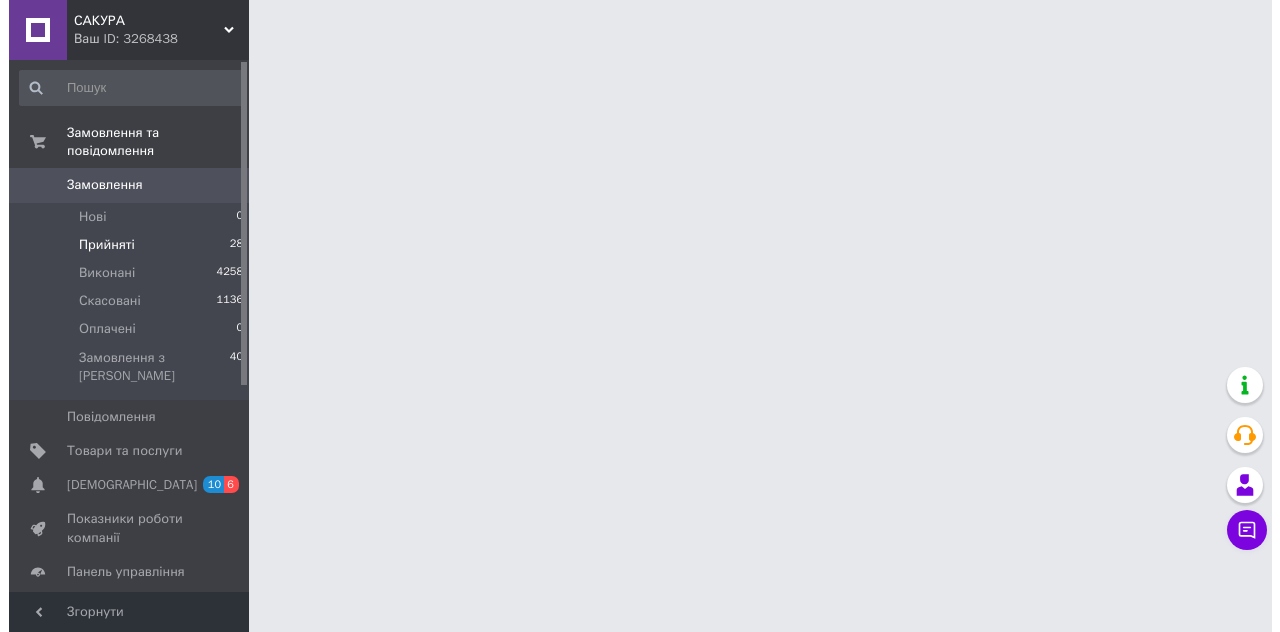 scroll, scrollTop: 0, scrollLeft: 0, axis: both 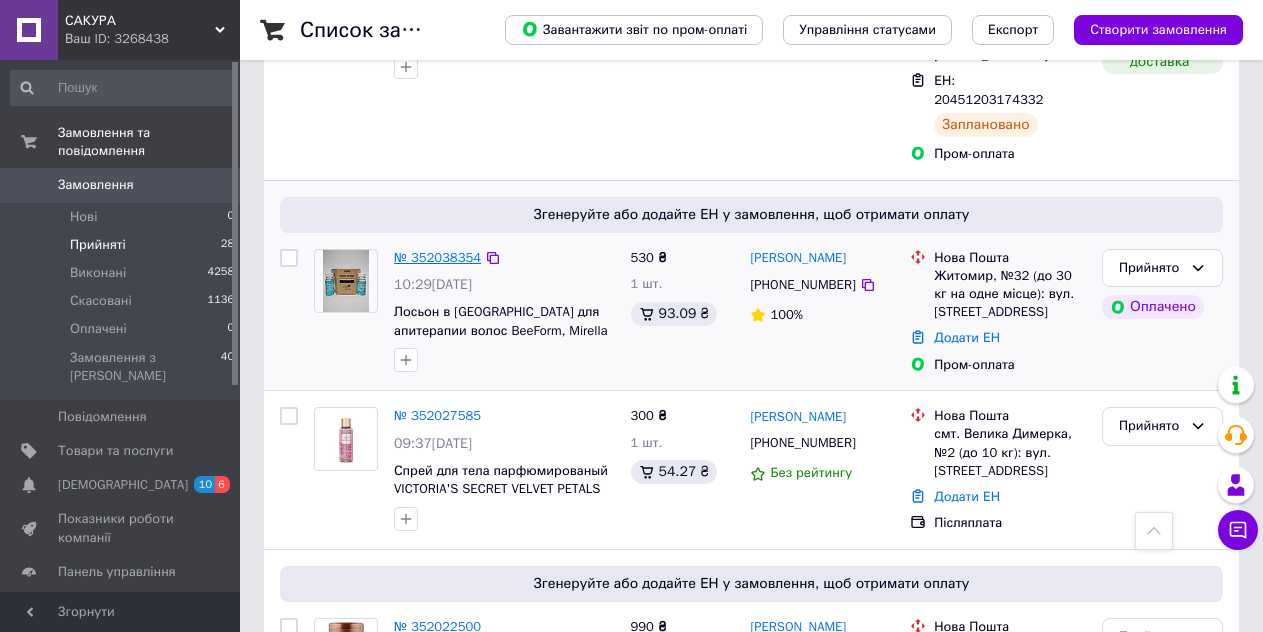 click on "№ 352038354" at bounding box center [437, 257] 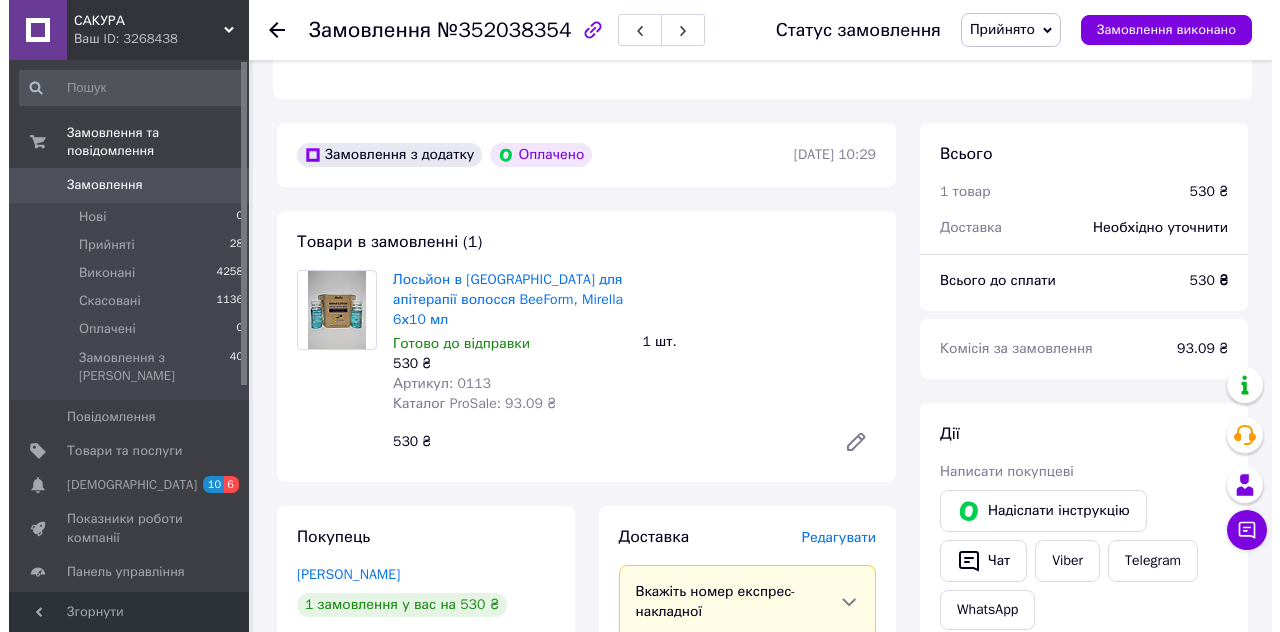scroll, scrollTop: 700, scrollLeft: 0, axis: vertical 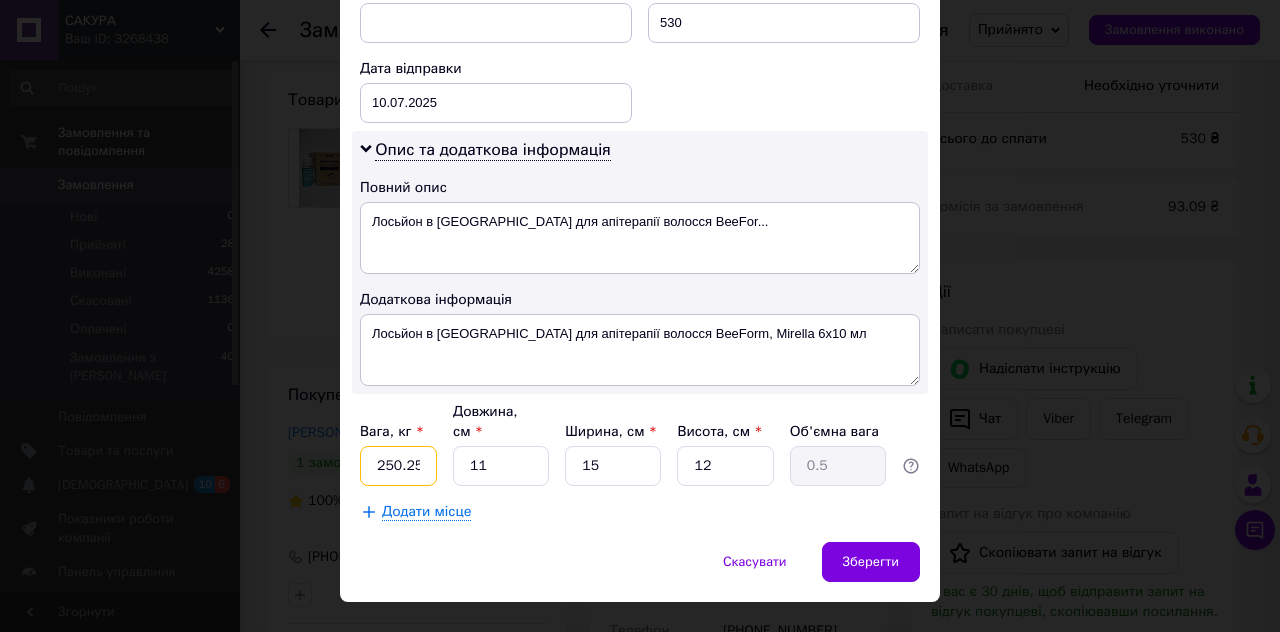 click on "250.25" at bounding box center (398, 466) 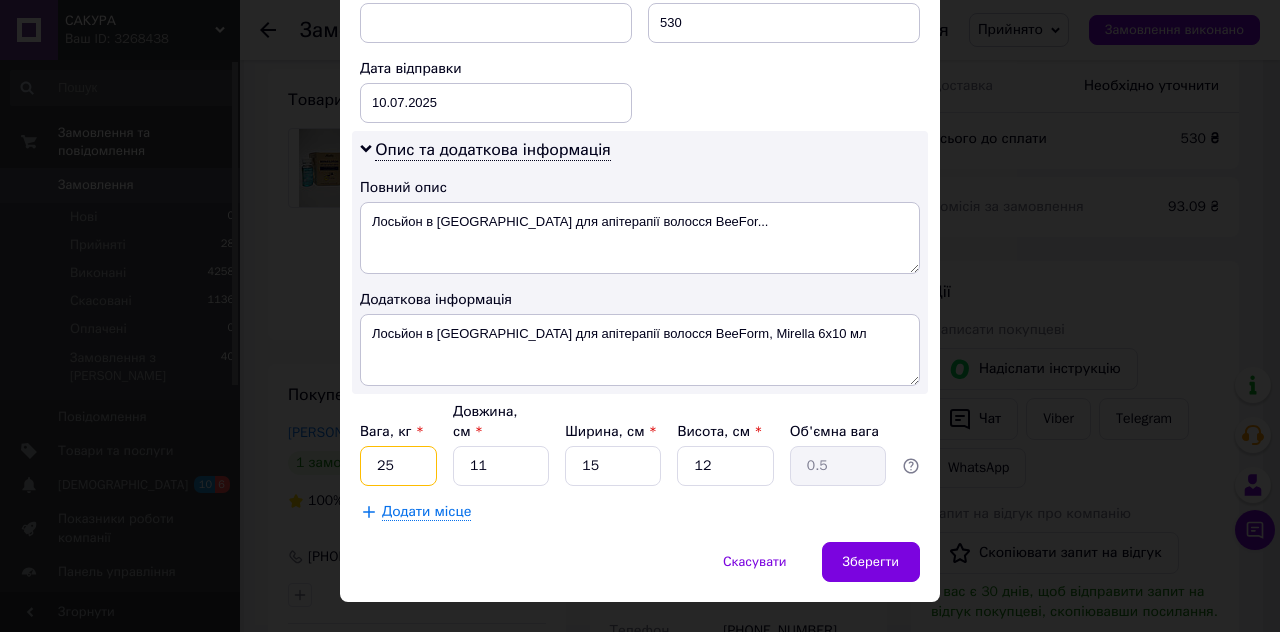type on "2" 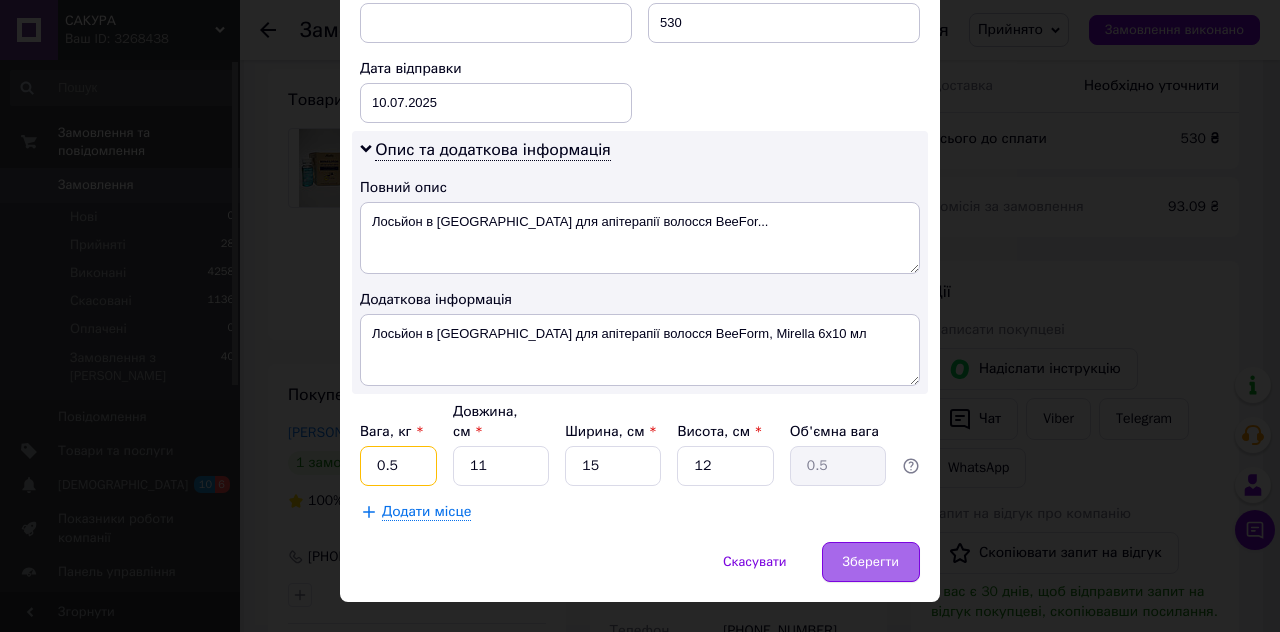 type on "0.5" 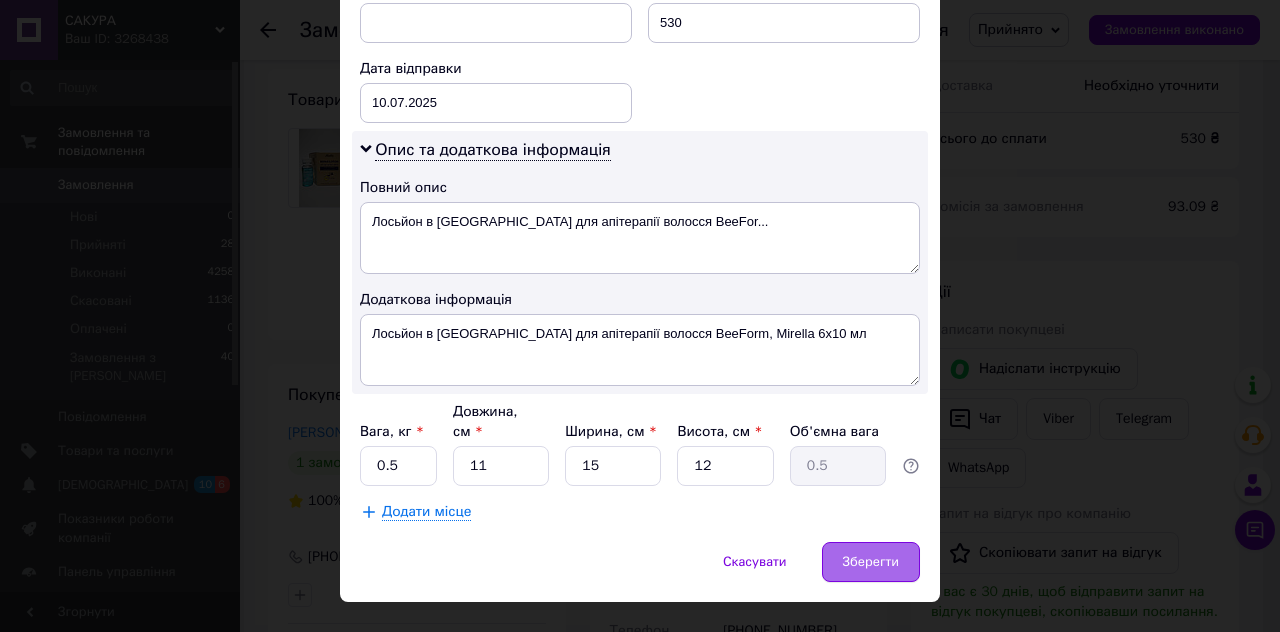 click on "Зберегти" at bounding box center [871, 562] 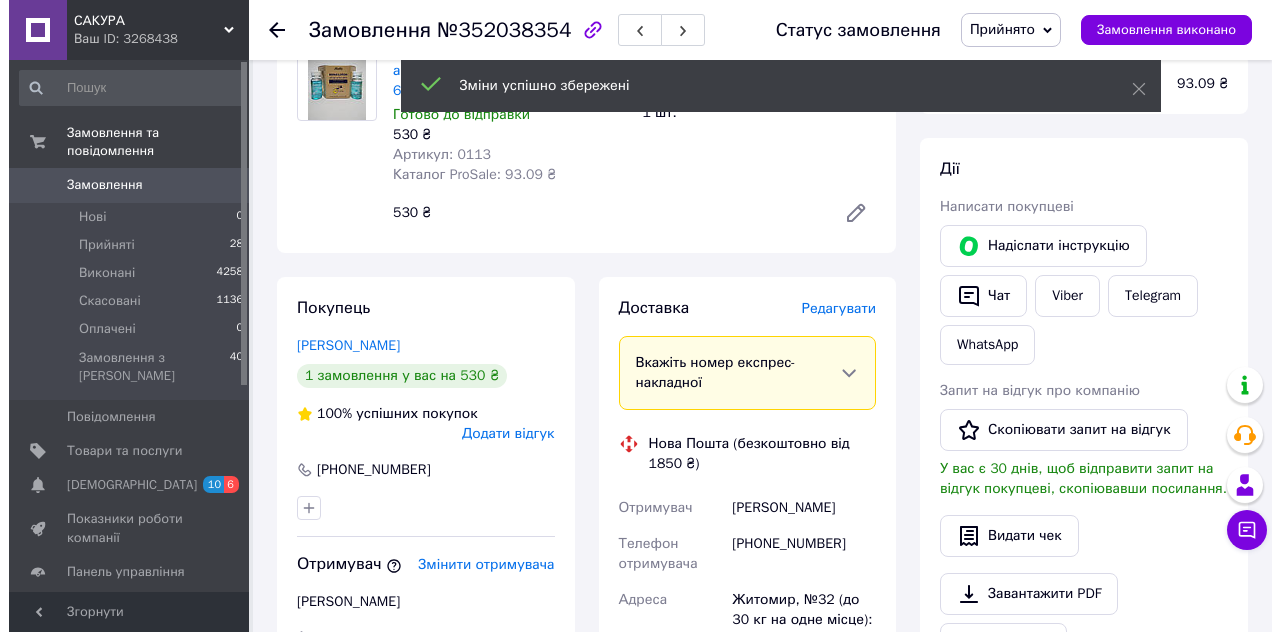scroll, scrollTop: 800, scrollLeft: 0, axis: vertical 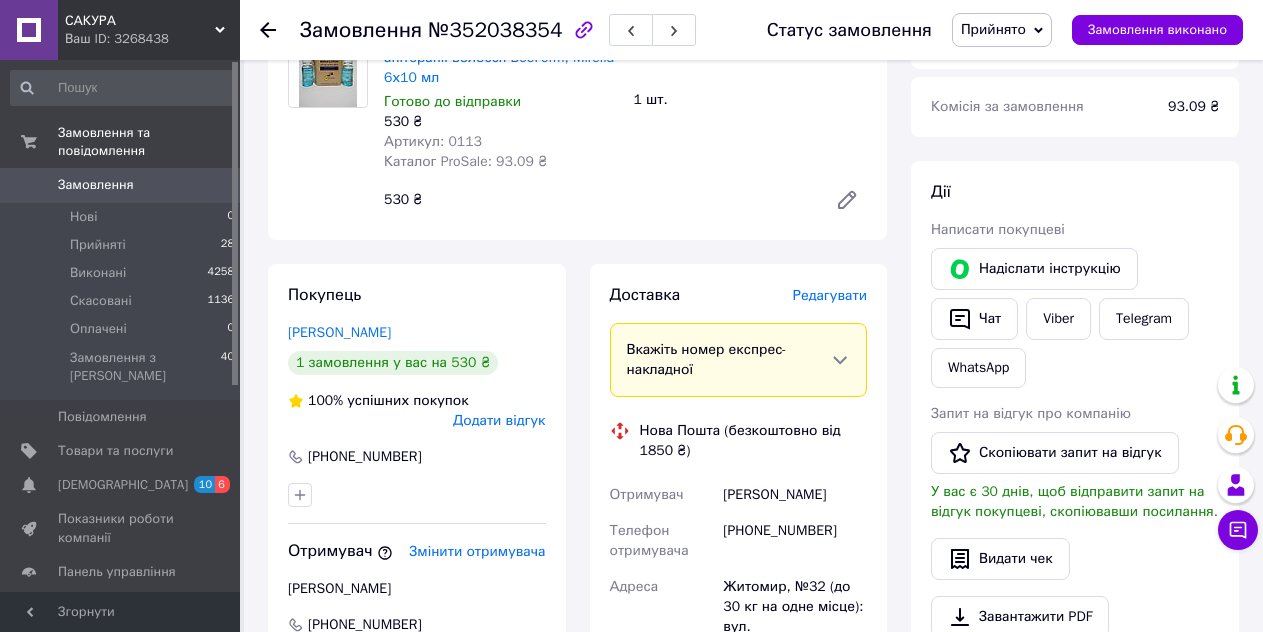click on "Редагувати" at bounding box center (830, 295) 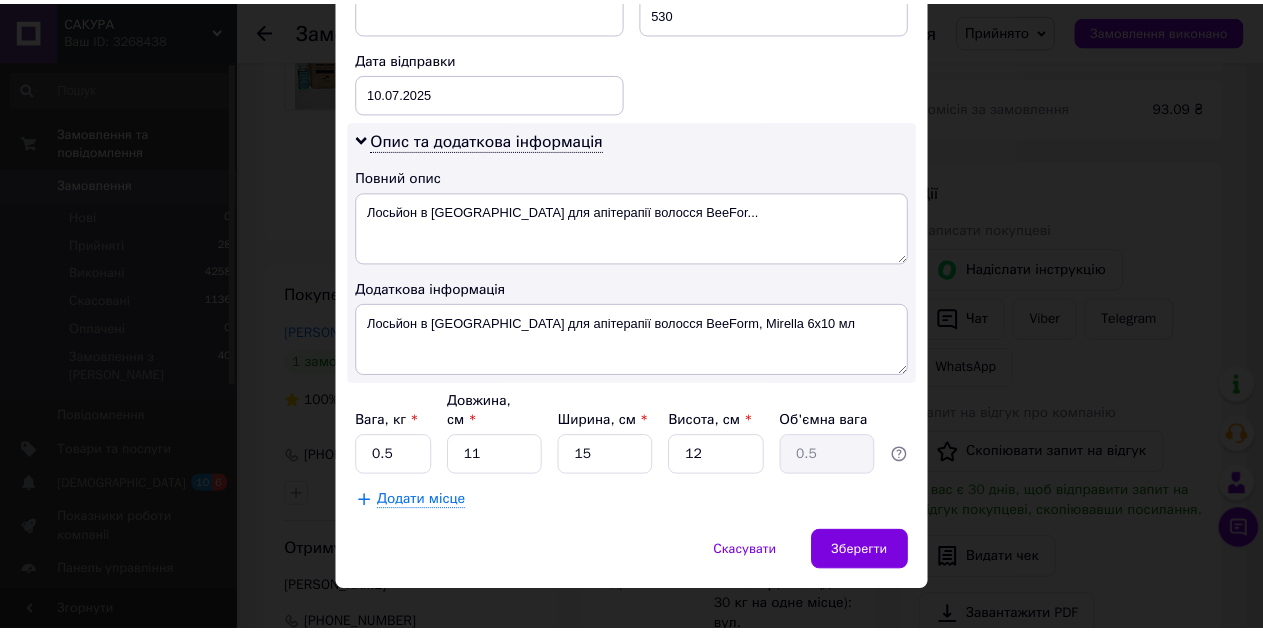 scroll, scrollTop: 920, scrollLeft: 0, axis: vertical 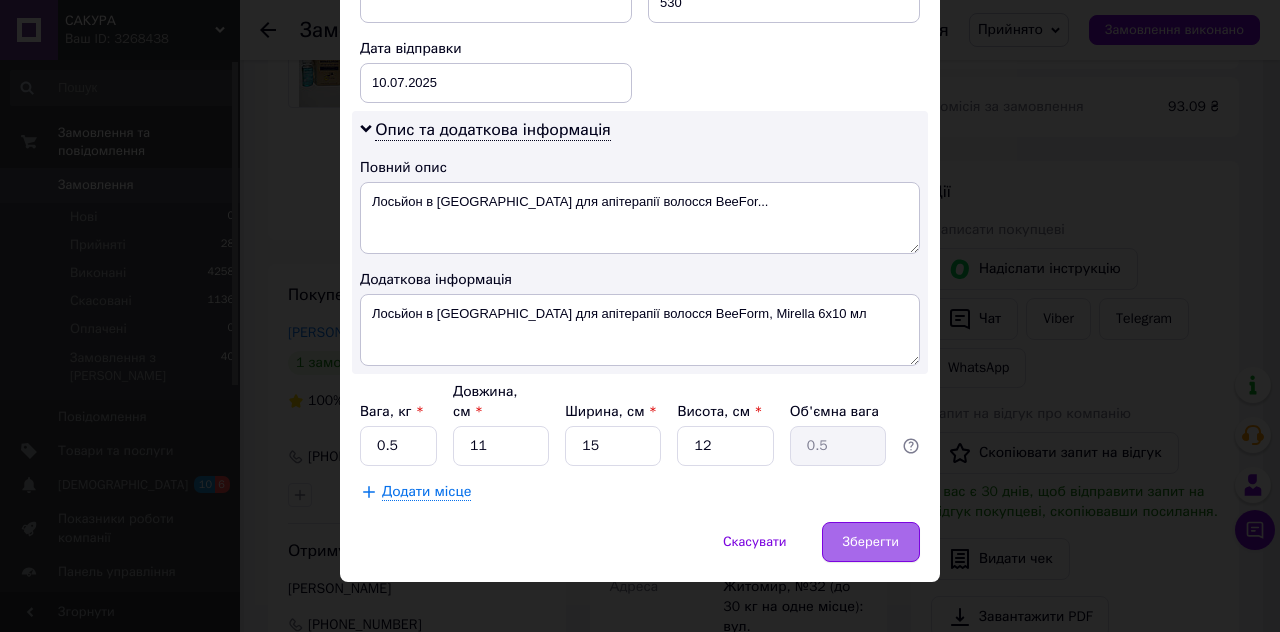 click on "Зберегти" at bounding box center [871, 542] 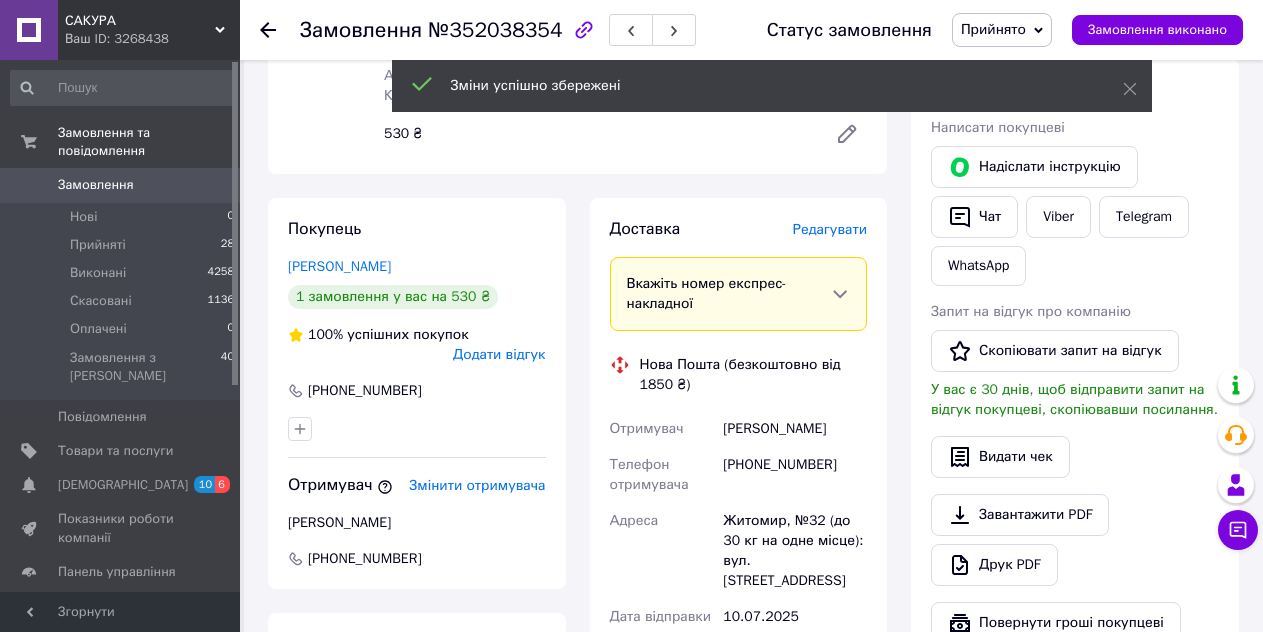 scroll, scrollTop: 1300, scrollLeft: 0, axis: vertical 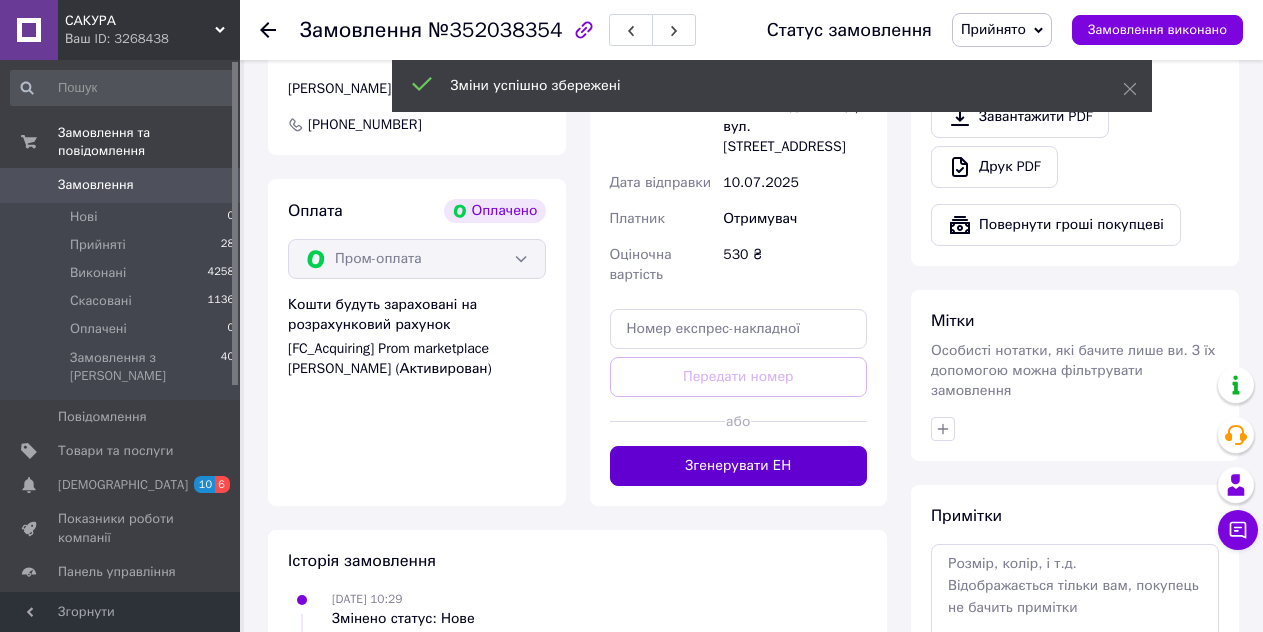 click on "Згенерувати ЕН" at bounding box center [739, 466] 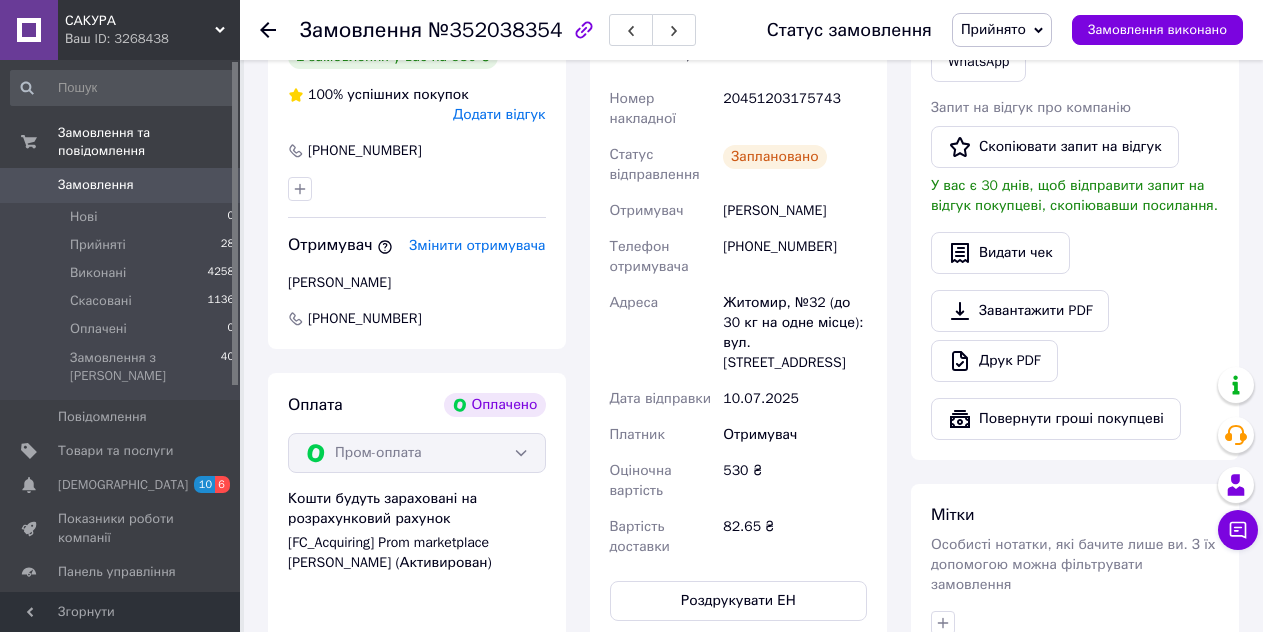 scroll, scrollTop: 800, scrollLeft: 0, axis: vertical 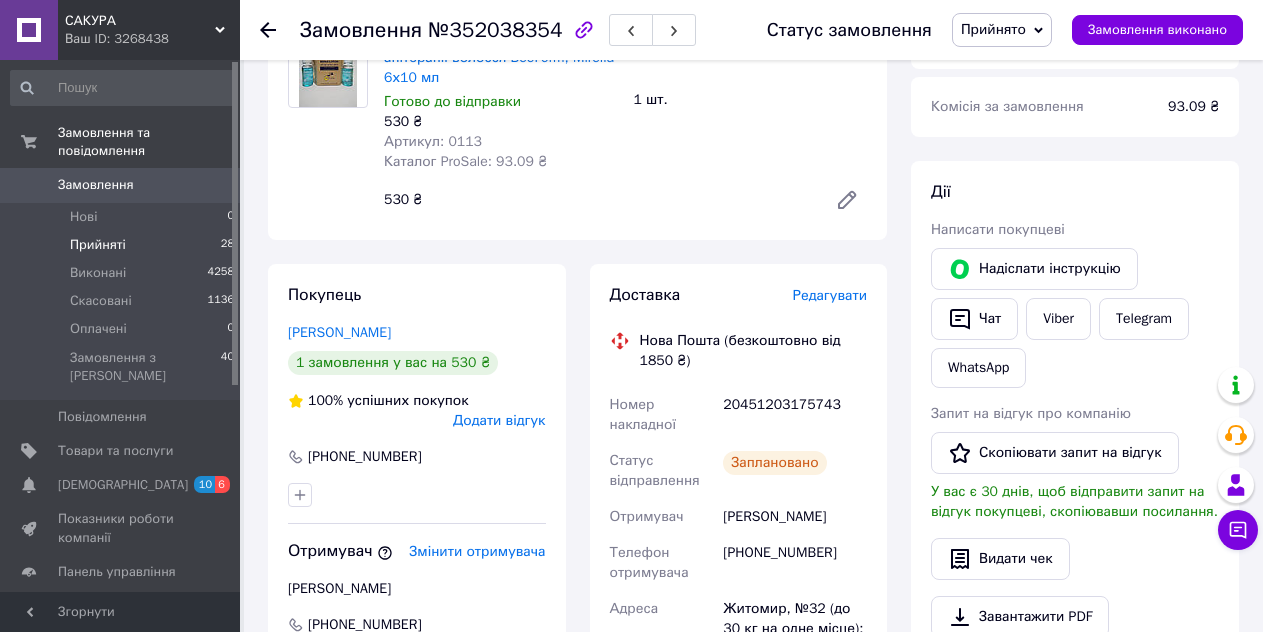 drag, startPoint x: 158, startPoint y: 225, endPoint x: 200, endPoint y: 212, distance: 43.965897 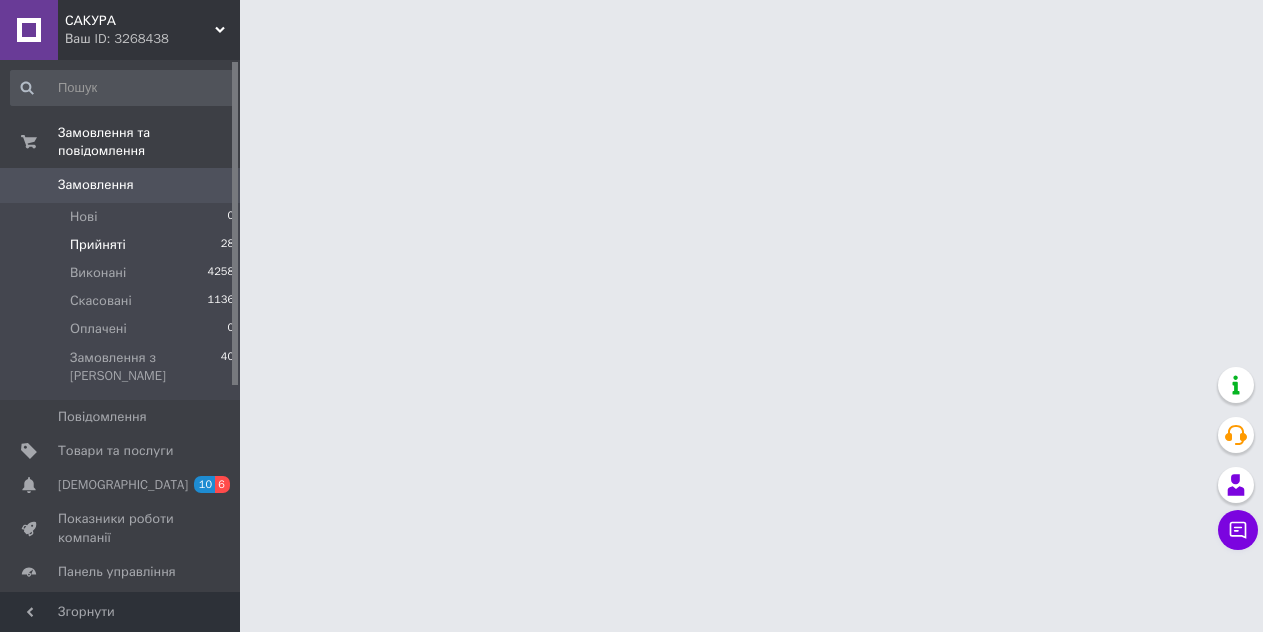 scroll, scrollTop: 0, scrollLeft: 0, axis: both 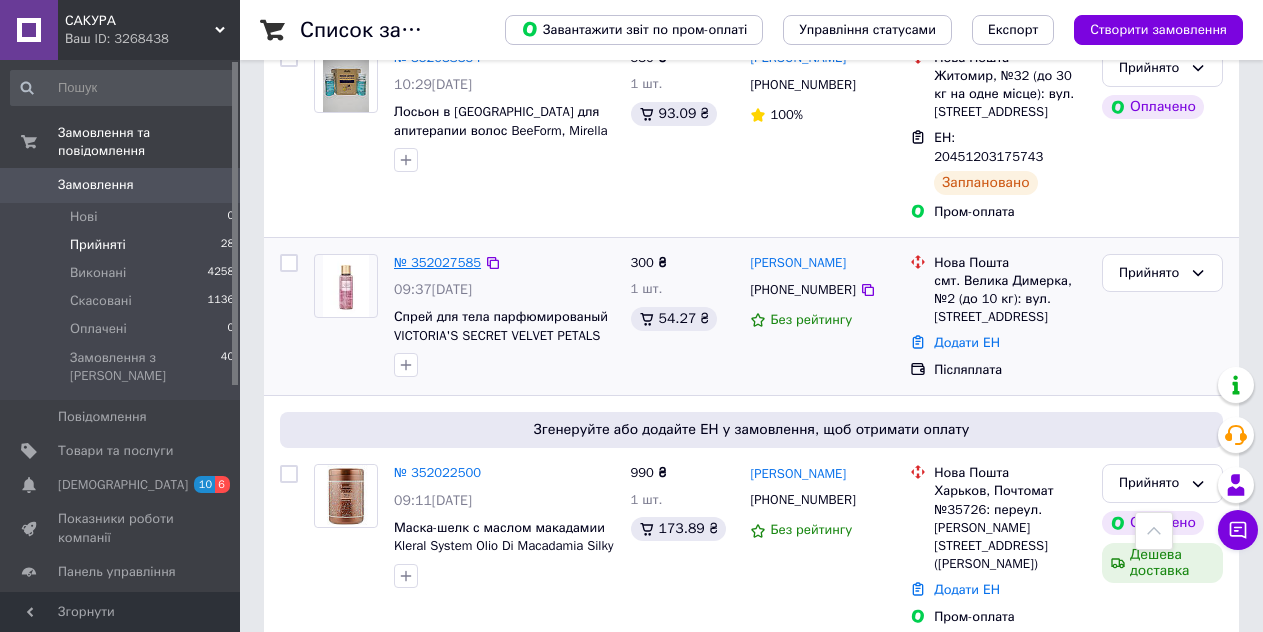 click on "№ 352027585" at bounding box center [437, 262] 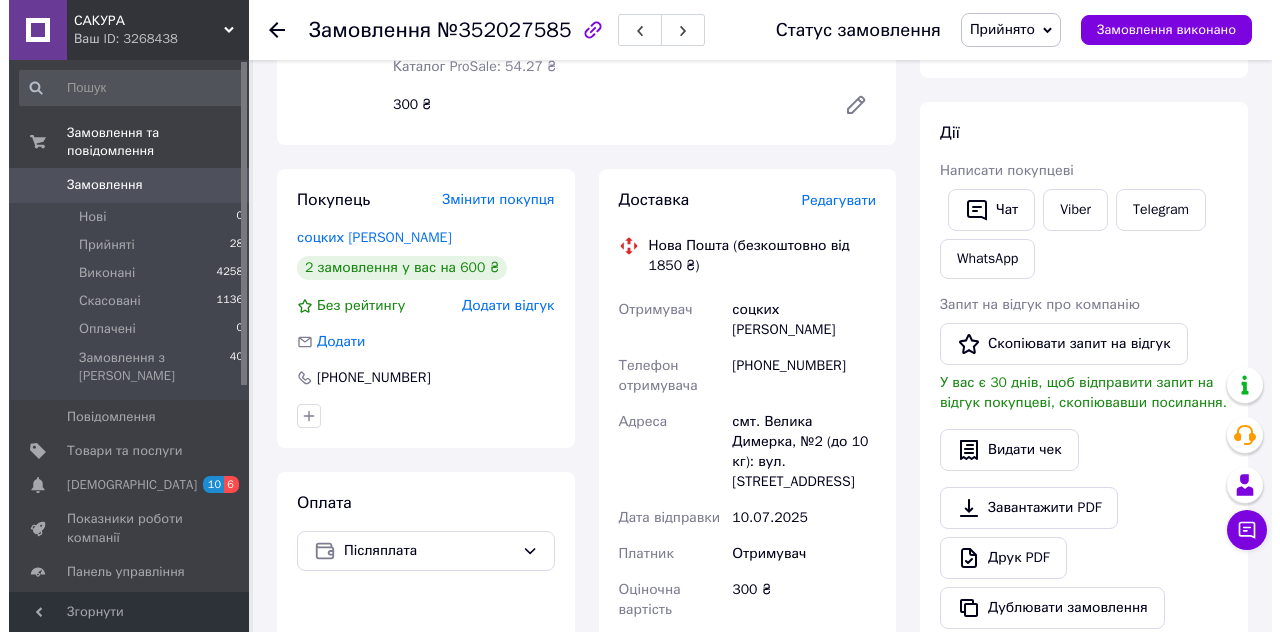 scroll, scrollTop: 100, scrollLeft: 0, axis: vertical 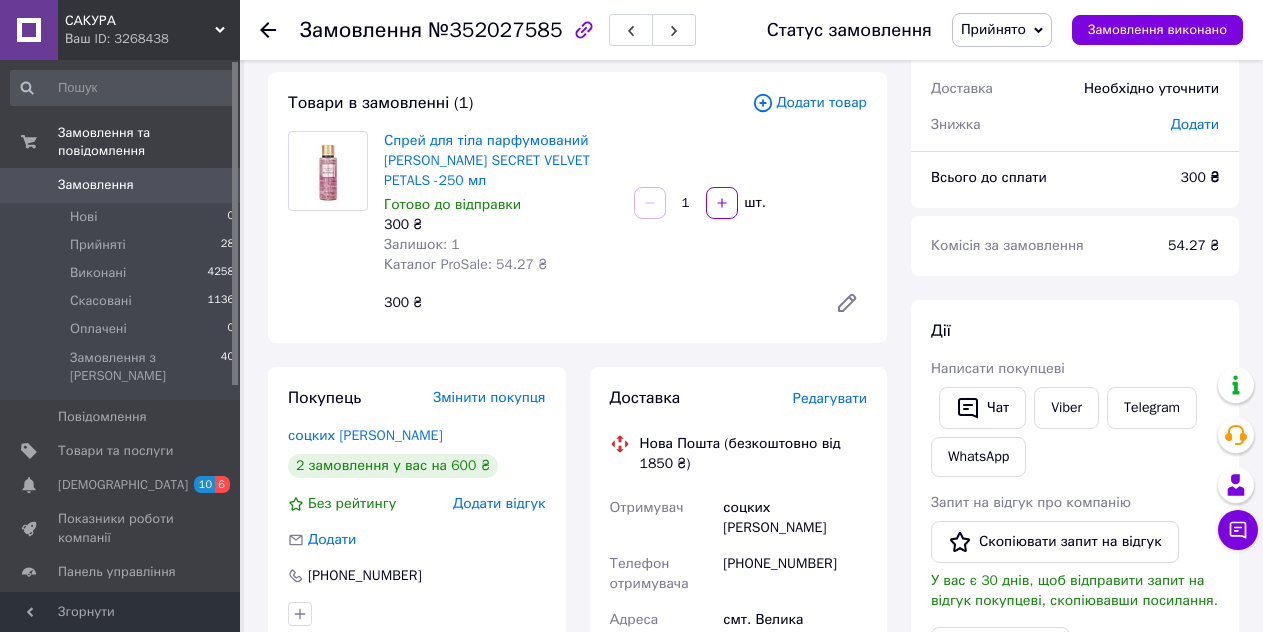 click on "Редагувати" at bounding box center (830, 398) 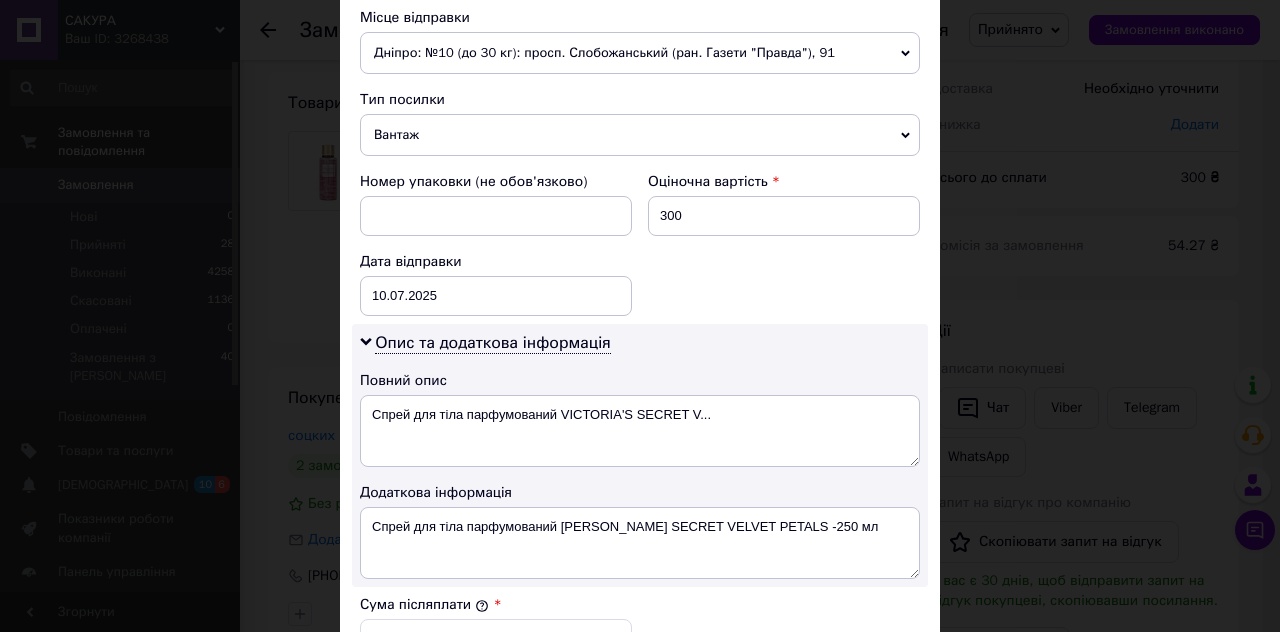 scroll, scrollTop: 800, scrollLeft: 0, axis: vertical 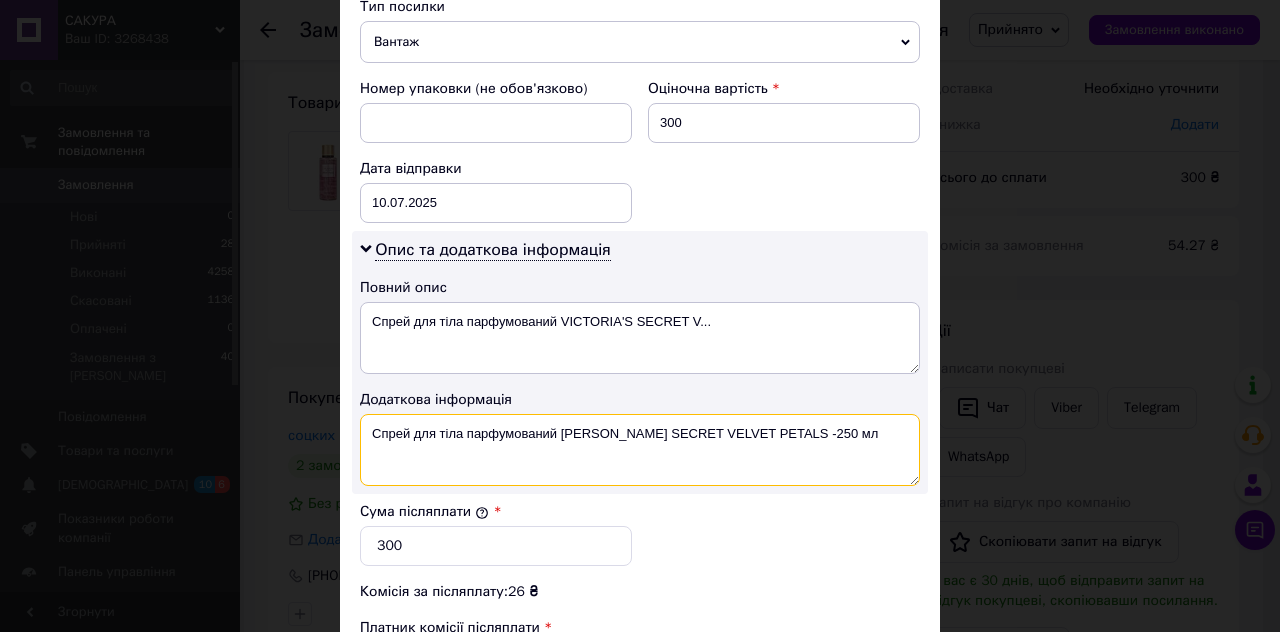 drag, startPoint x: 688, startPoint y: 437, endPoint x: 788, endPoint y: 444, distance: 100.2447 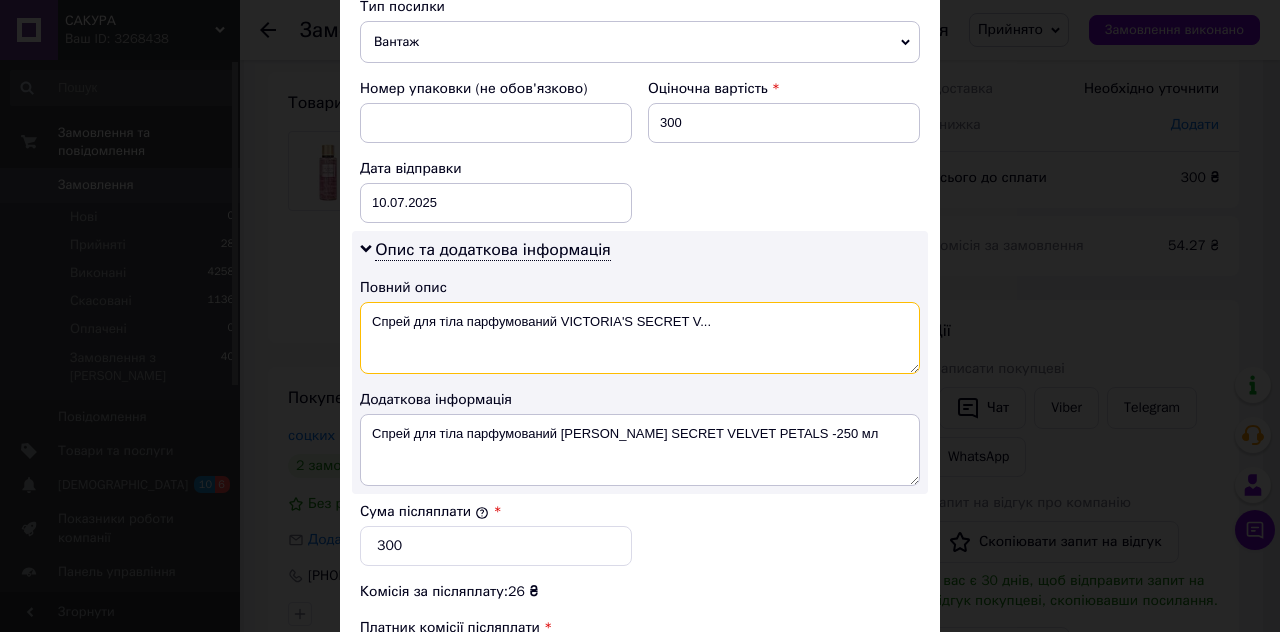 drag, startPoint x: 726, startPoint y: 326, endPoint x: 579, endPoint y: 314, distance: 147.48898 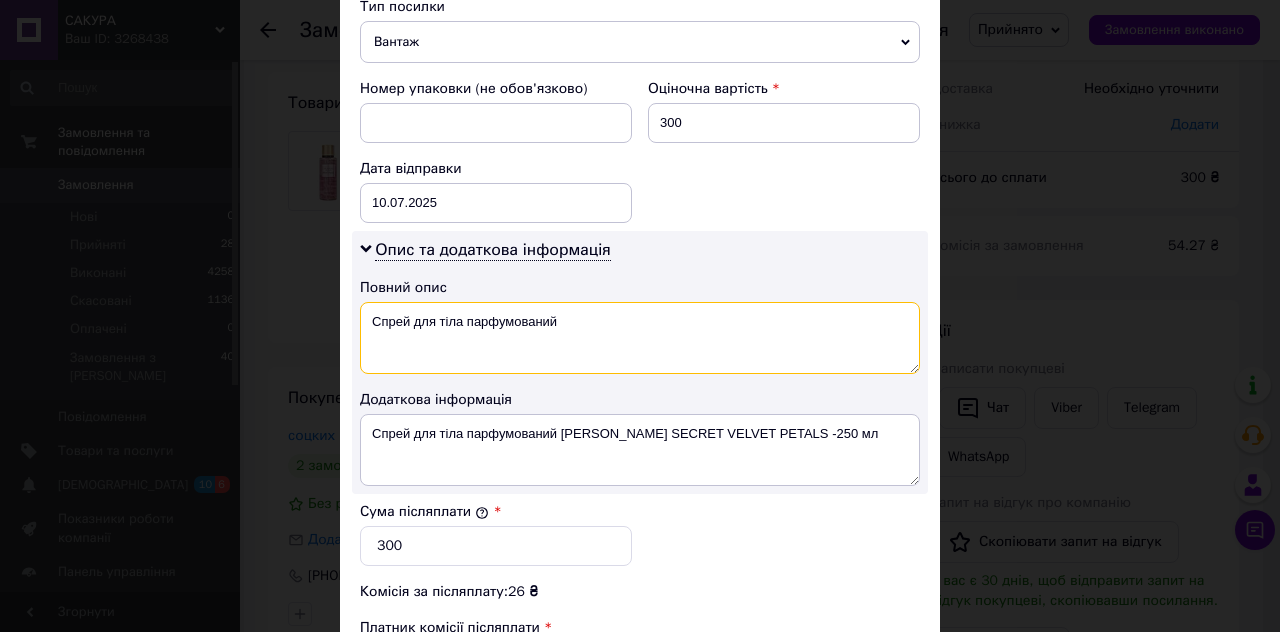 paste on "VELVET PETALS" 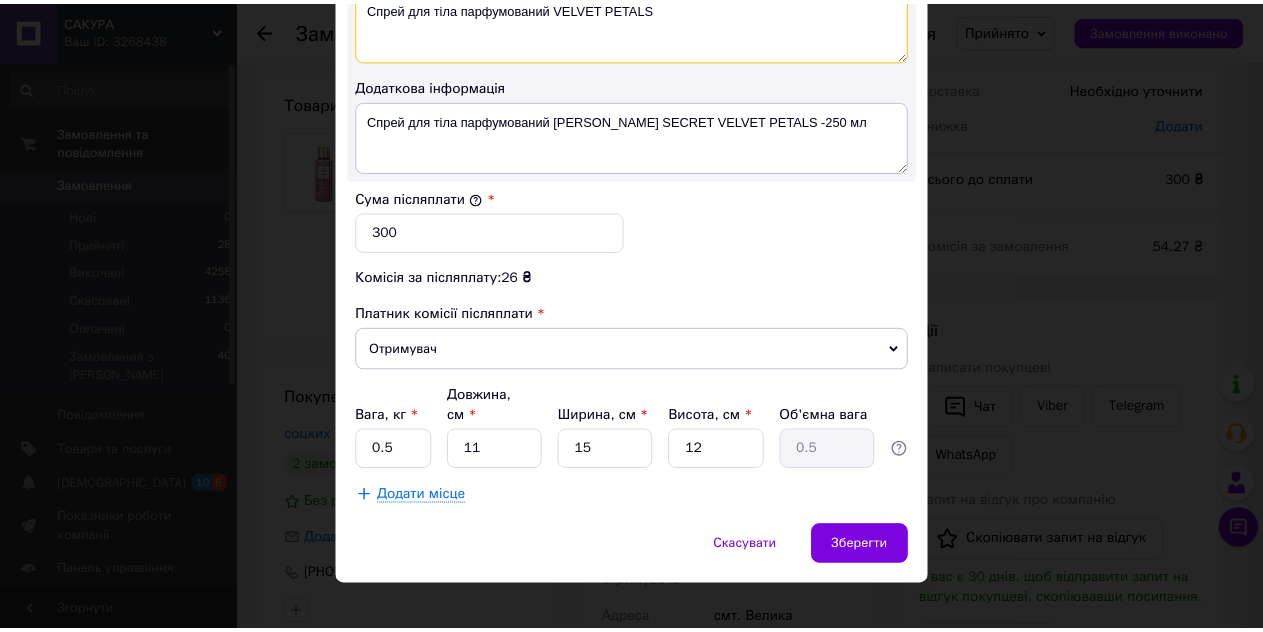 scroll, scrollTop: 1118, scrollLeft: 0, axis: vertical 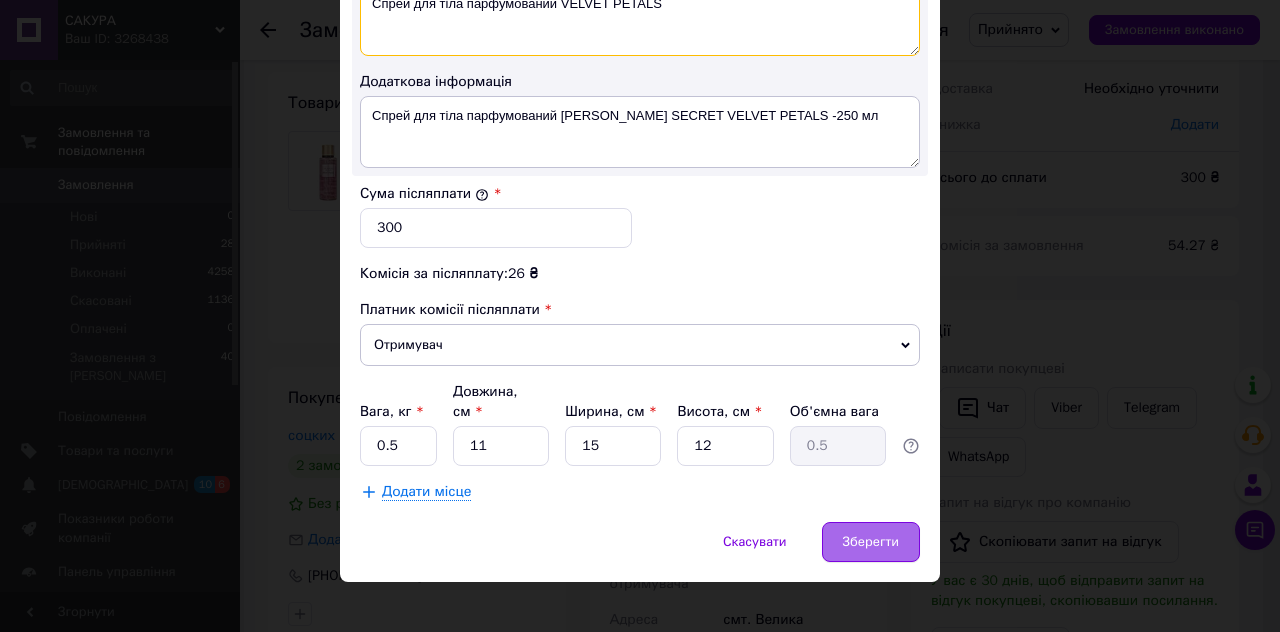 type on "Спрей для тіла парфумований VELVET PETALS" 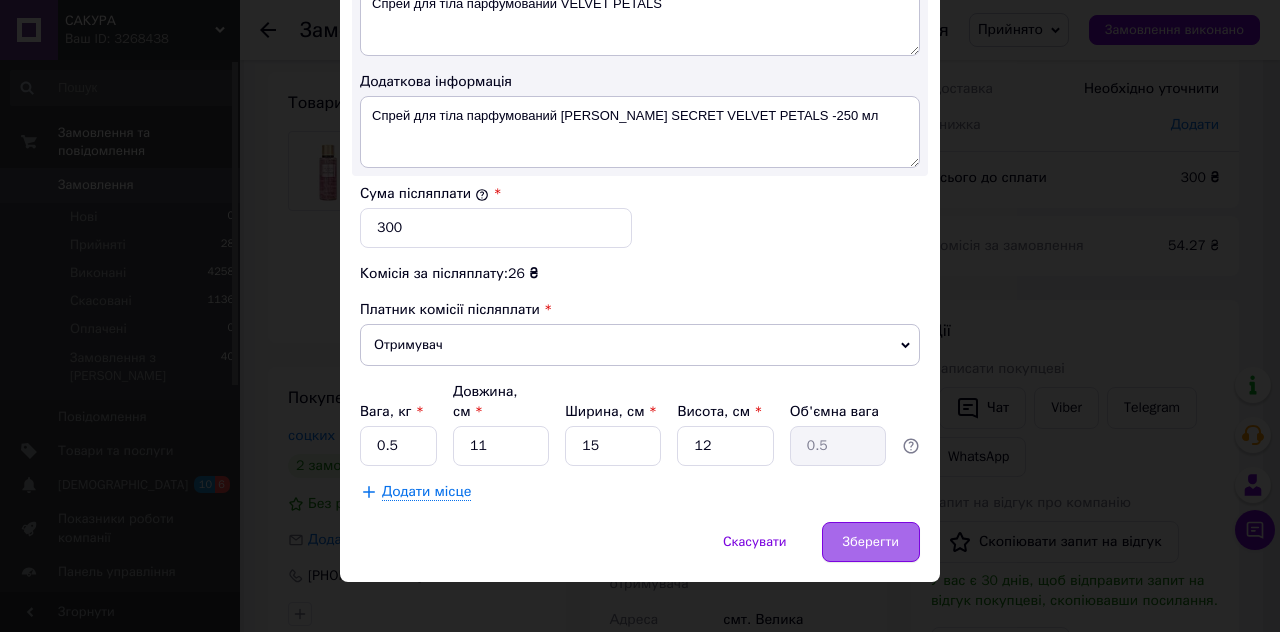 click on "Зберегти" at bounding box center (871, 542) 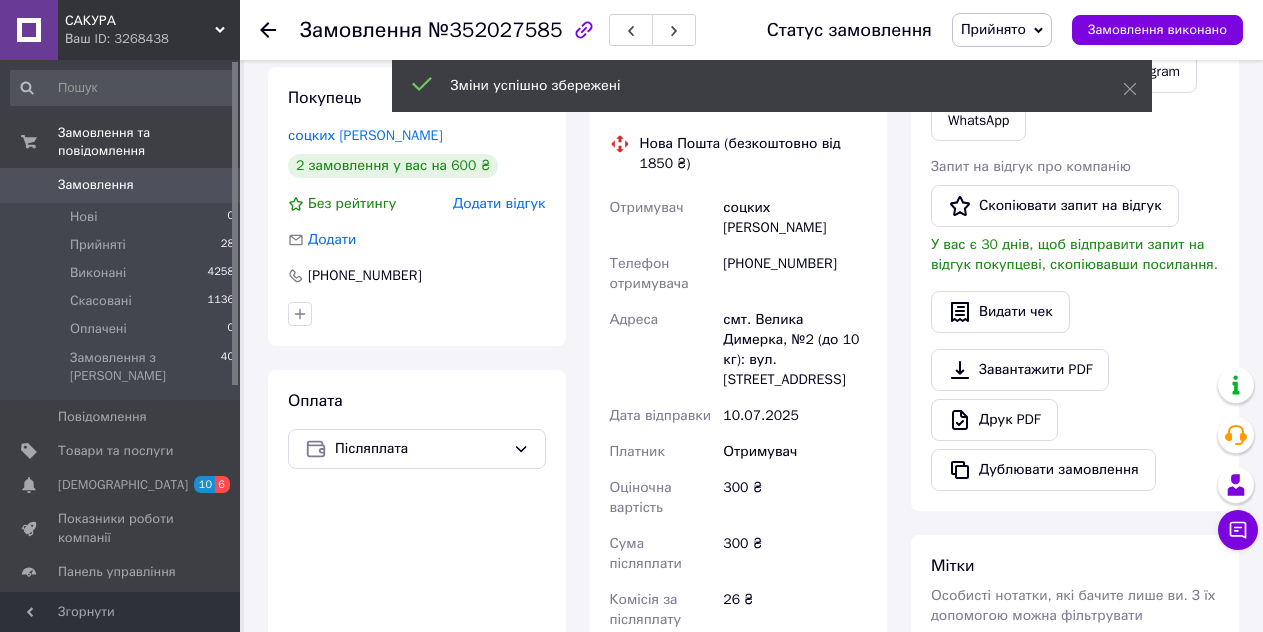 scroll, scrollTop: 800, scrollLeft: 0, axis: vertical 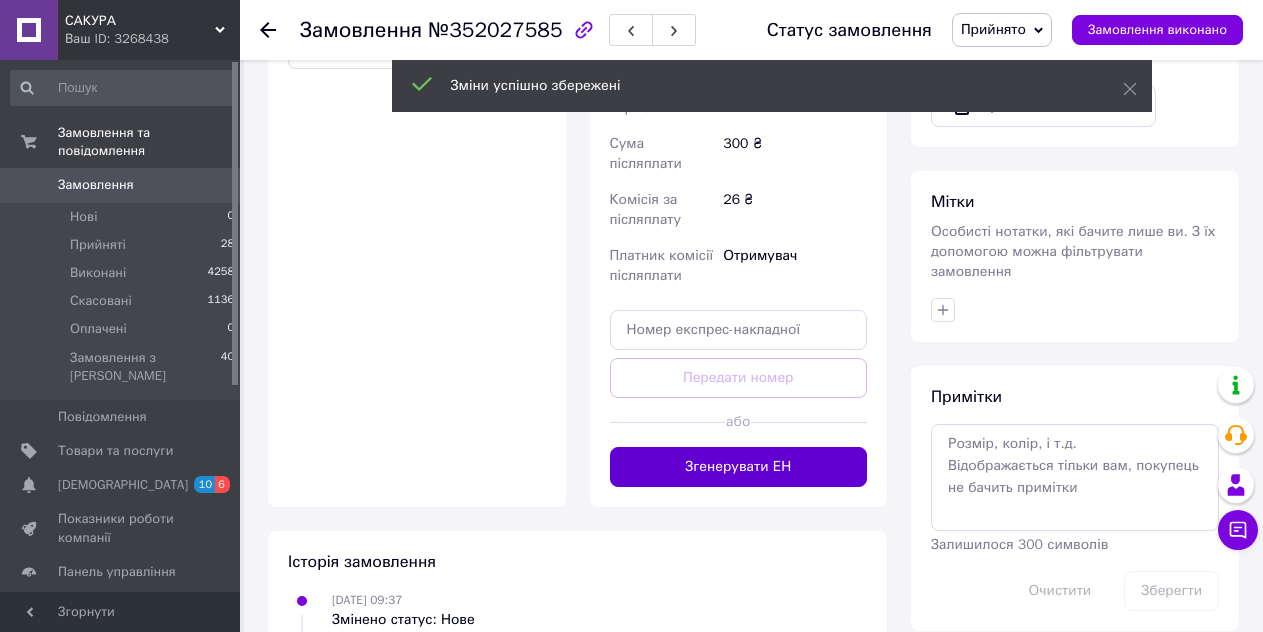 click on "Згенерувати ЕН" at bounding box center (739, 467) 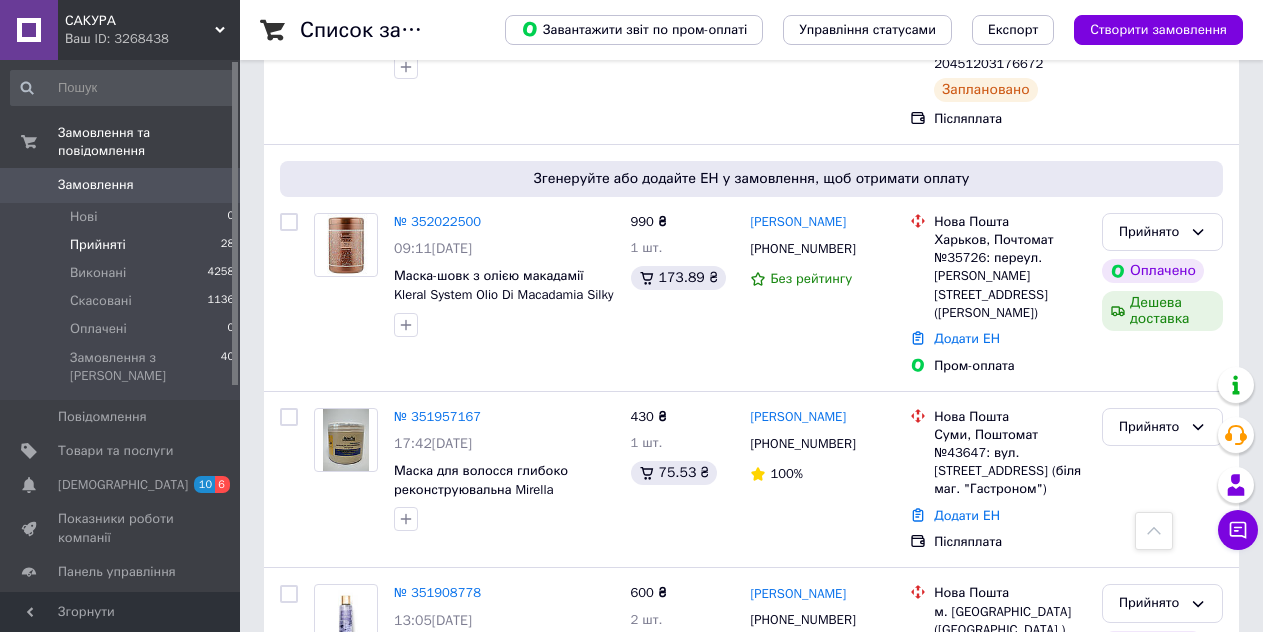 scroll, scrollTop: 900, scrollLeft: 0, axis: vertical 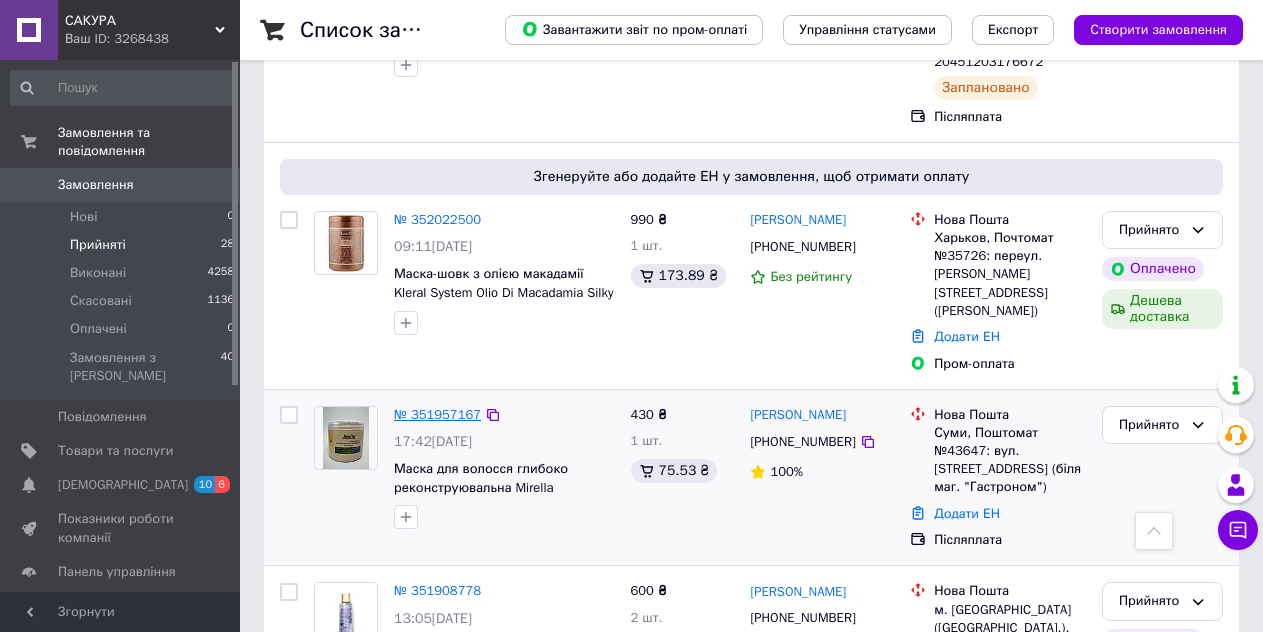 click on "№ 351957167" at bounding box center [437, 414] 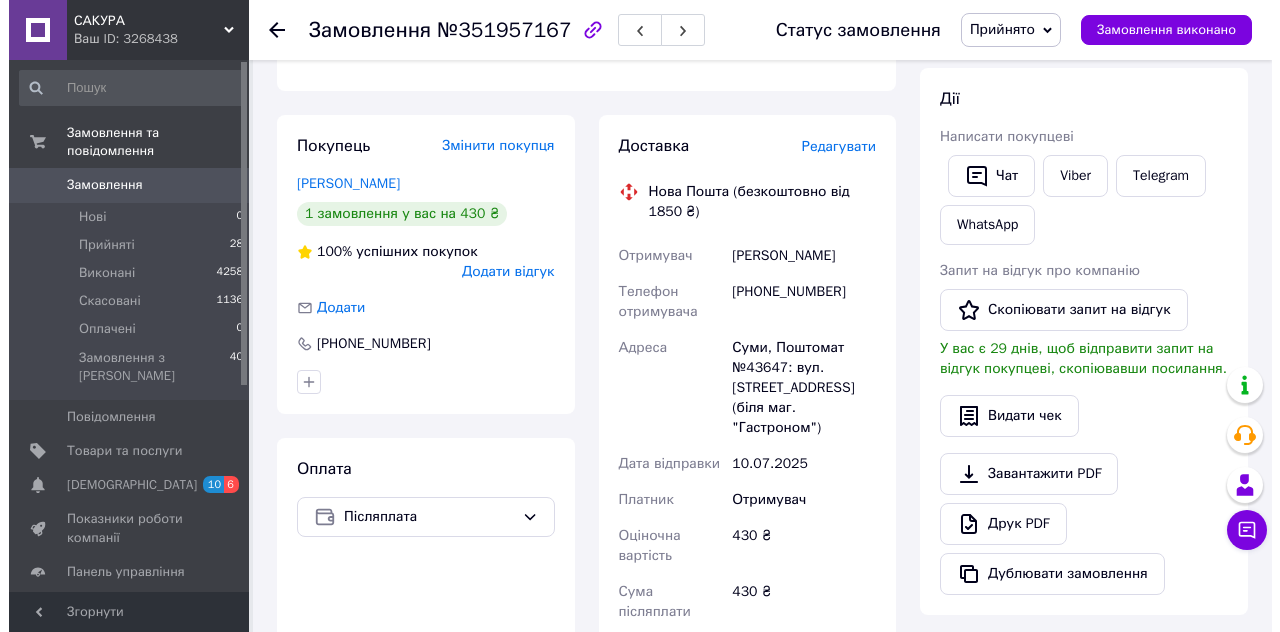 scroll, scrollTop: 330, scrollLeft: 0, axis: vertical 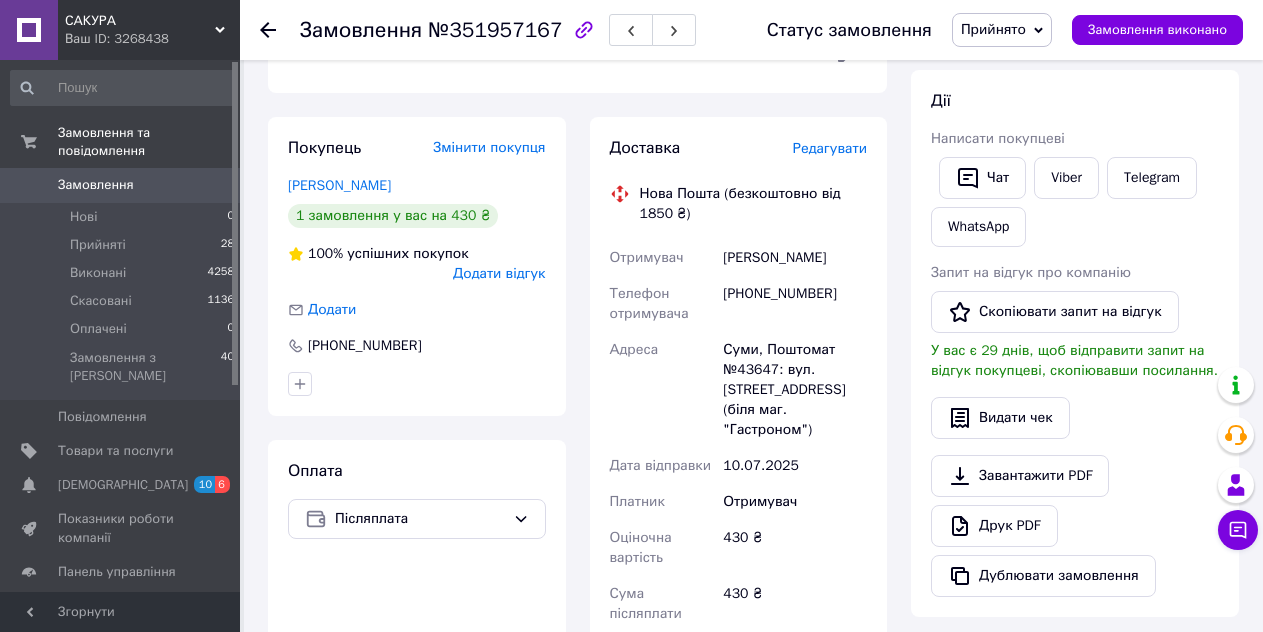click on "Редагувати" at bounding box center [830, 148] 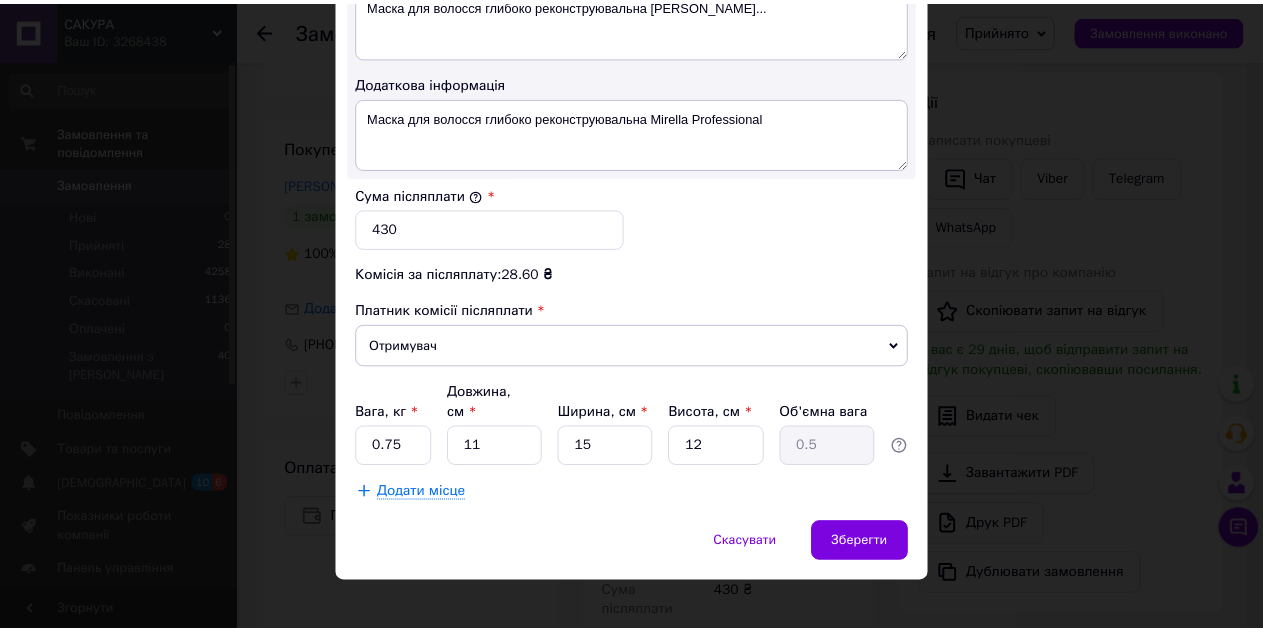 scroll, scrollTop: 1118, scrollLeft: 0, axis: vertical 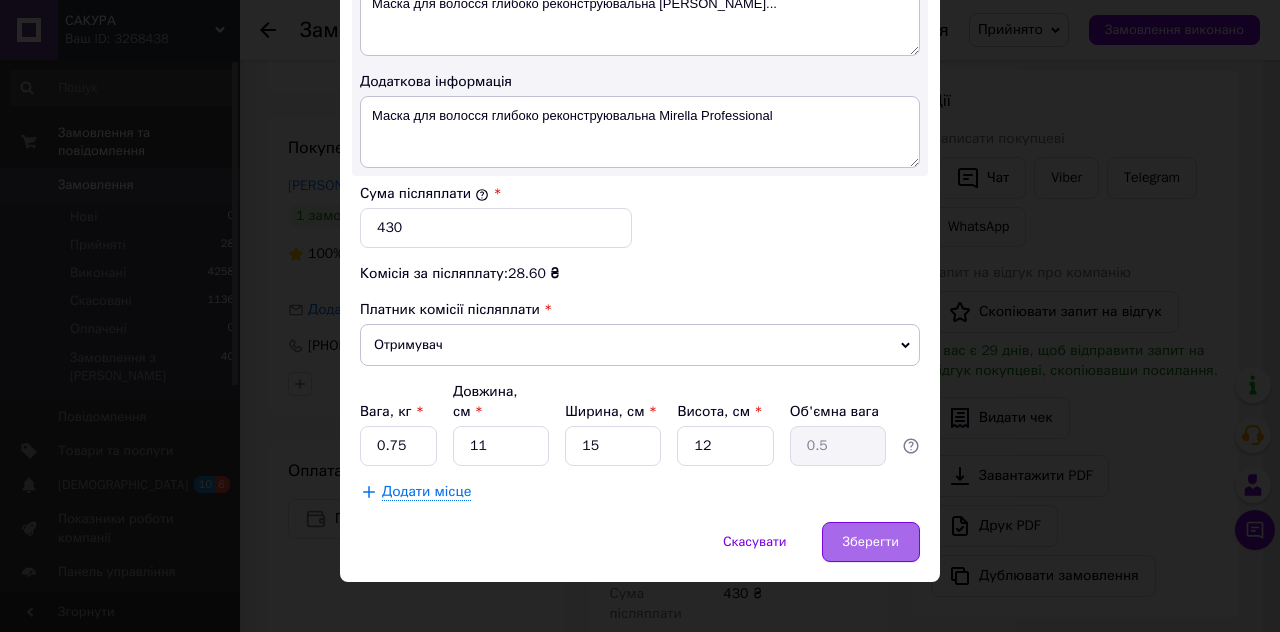 click on "Зберегти" at bounding box center [871, 542] 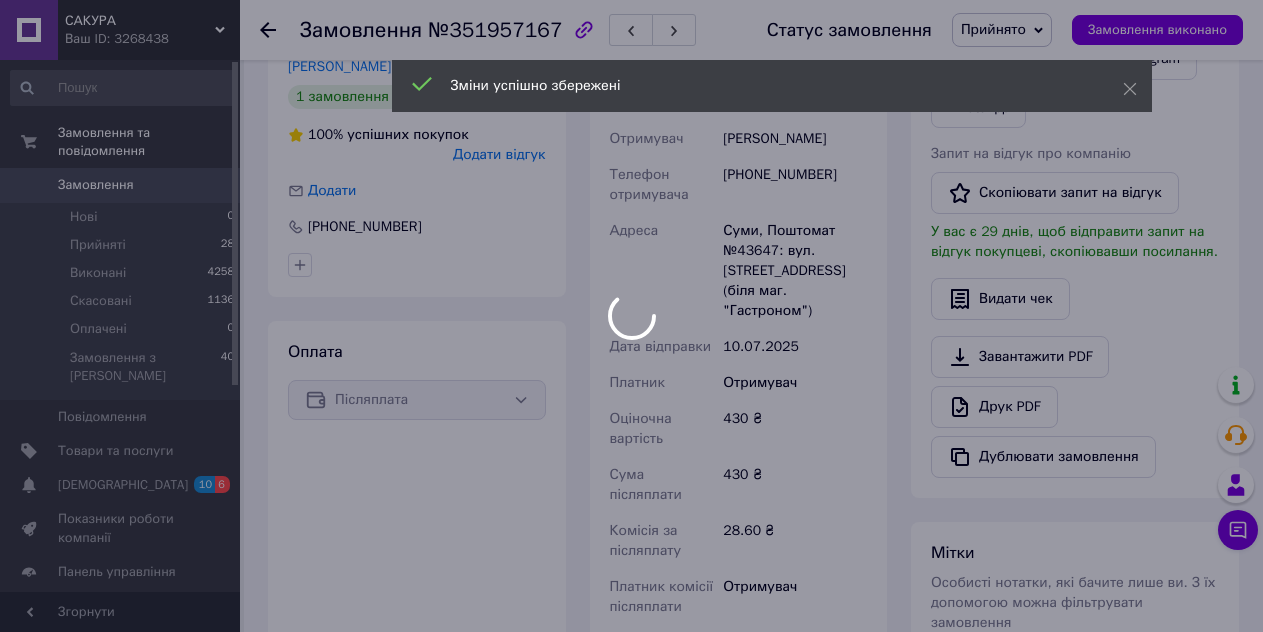 scroll, scrollTop: 830, scrollLeft: 0, axis: vertical 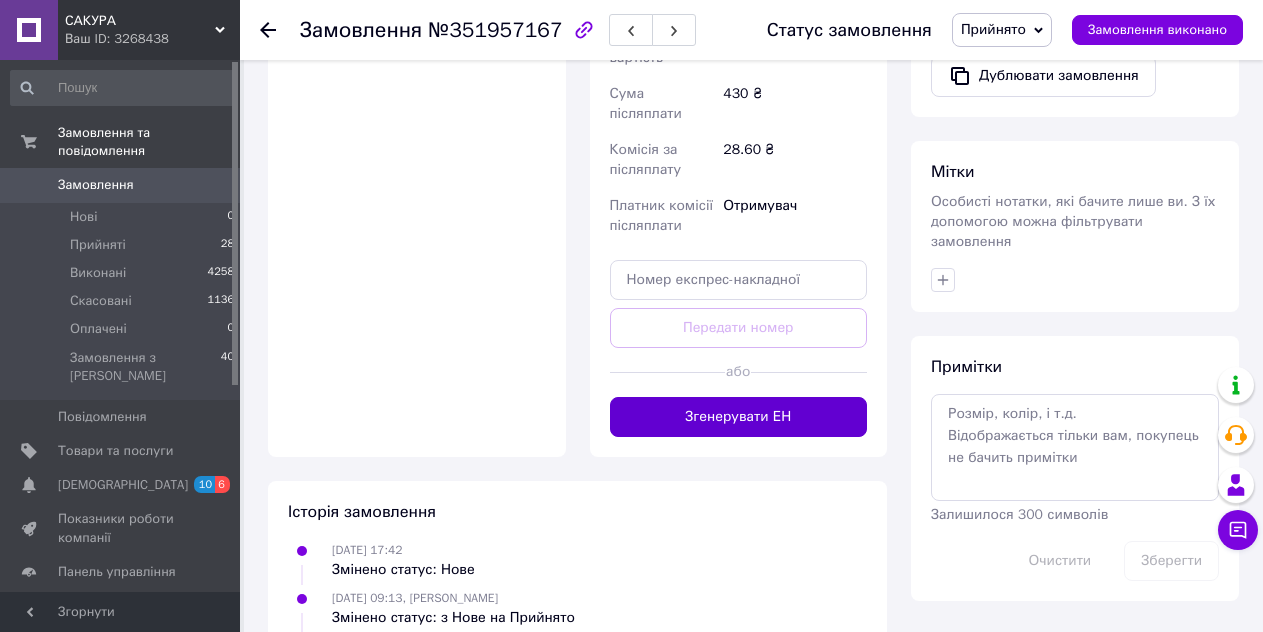 click on "Згенерувати ЕН" at bounding box center (739, 417) 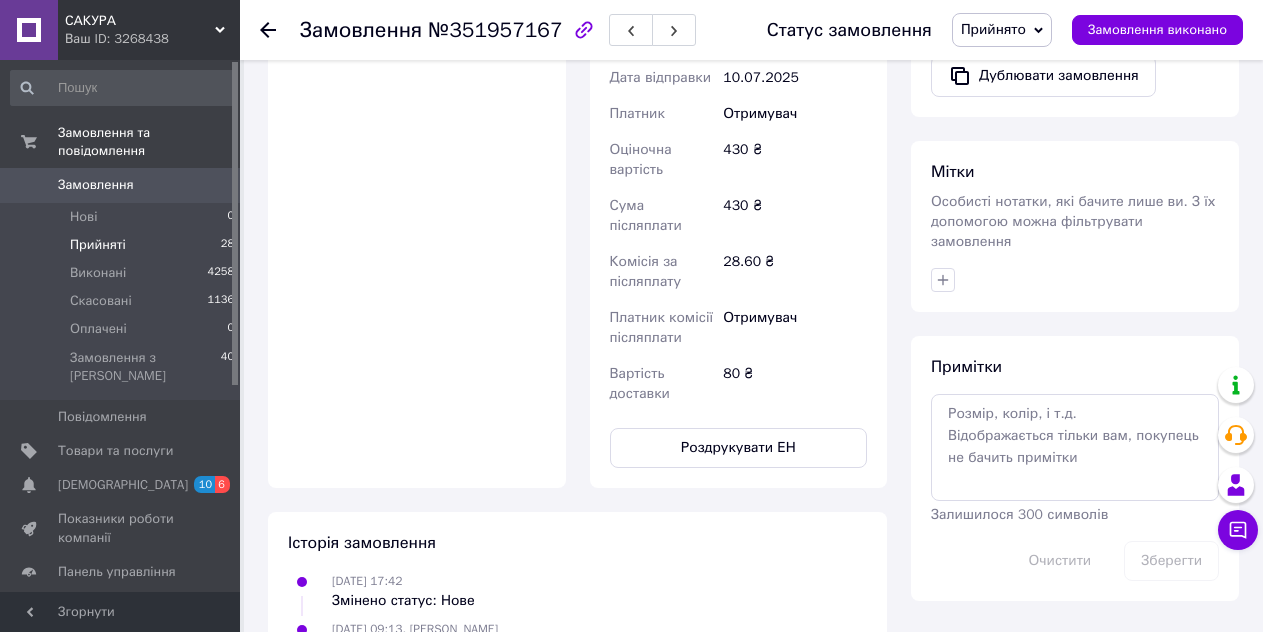 click on "Прийняті" at bounding box center [98, 245] 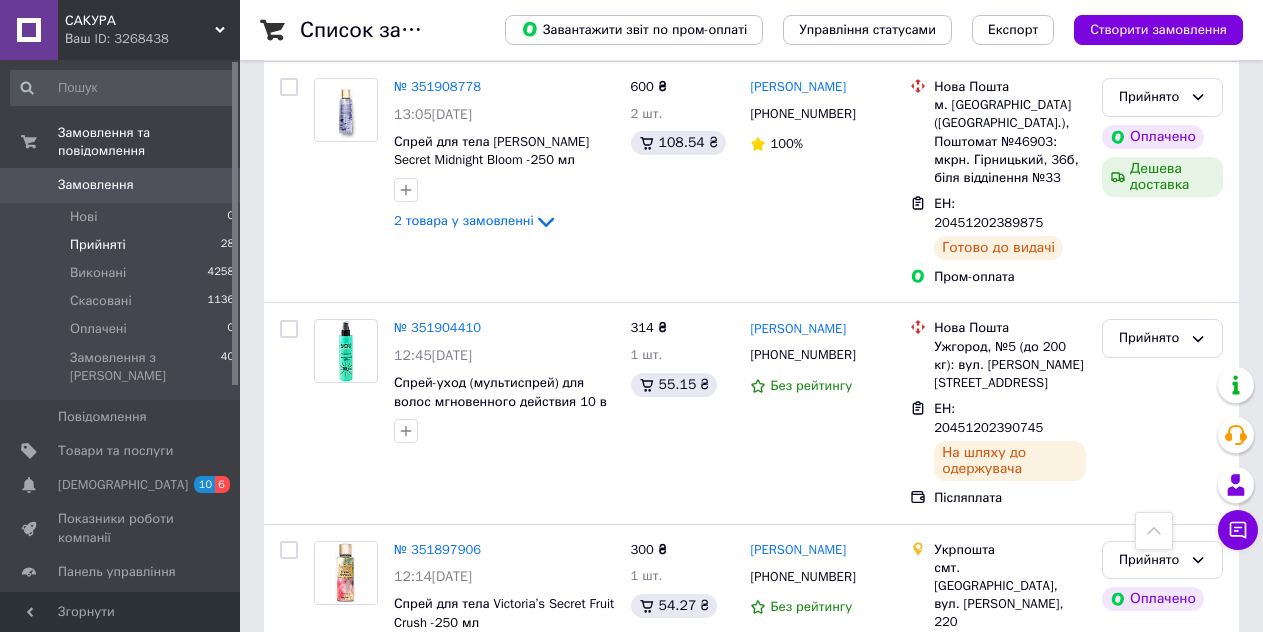 scroll, scrollTop: 1600, scrollLeft: 0, axis: vertical 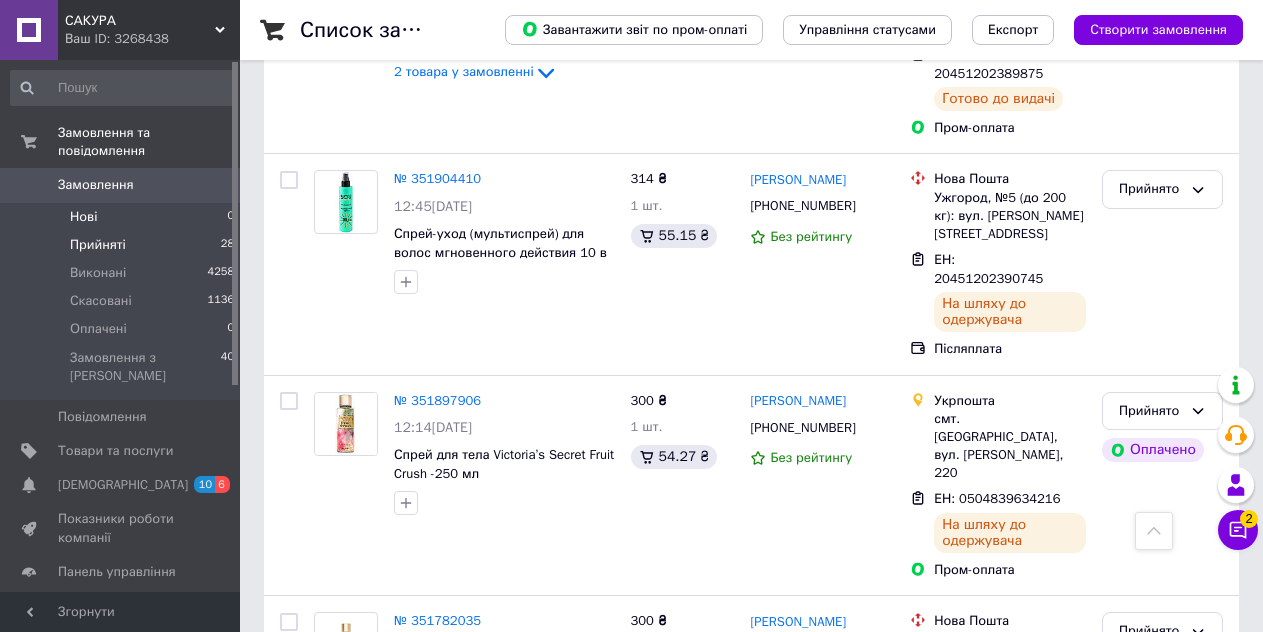 click on "Нові" at bounding box center [83, 217] 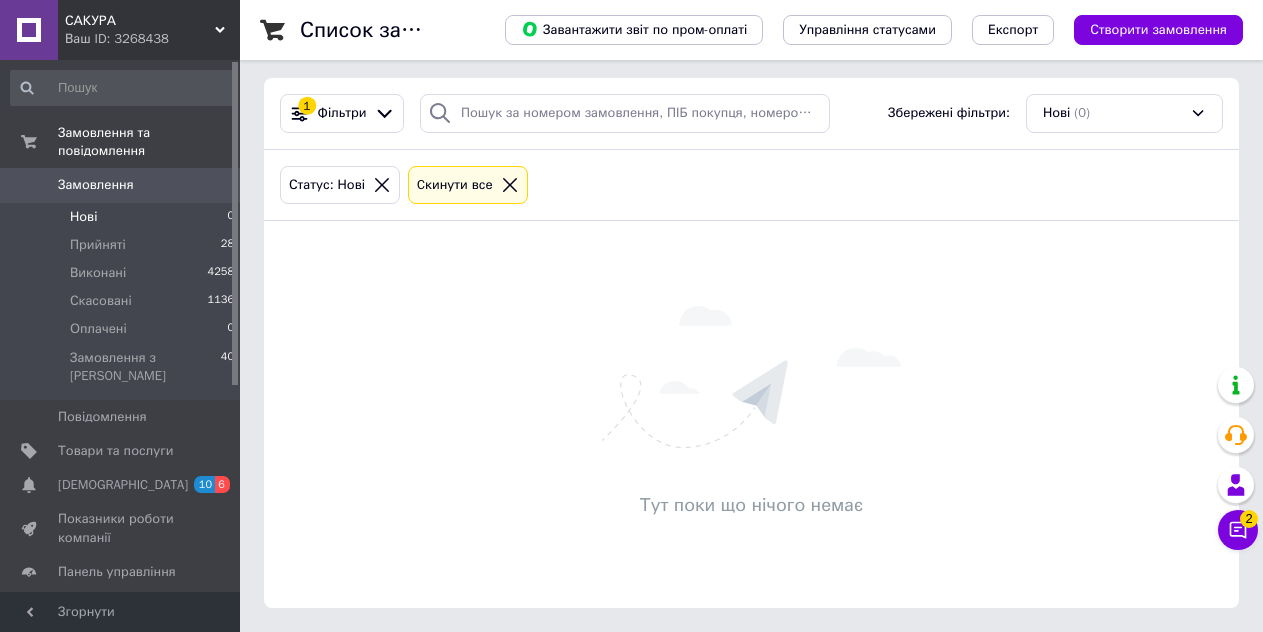 scroll, scrollTop: 0, scrollLeft: 0, axis: both 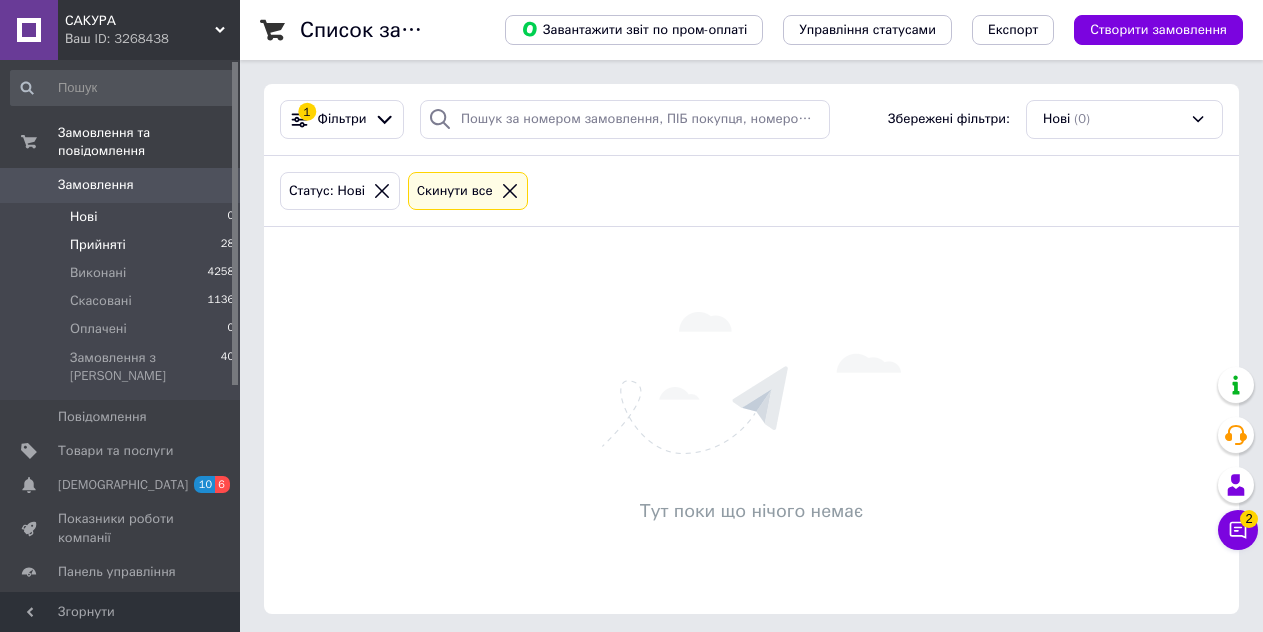 click on "Прийняті 28" at bounding box center [123, 245] 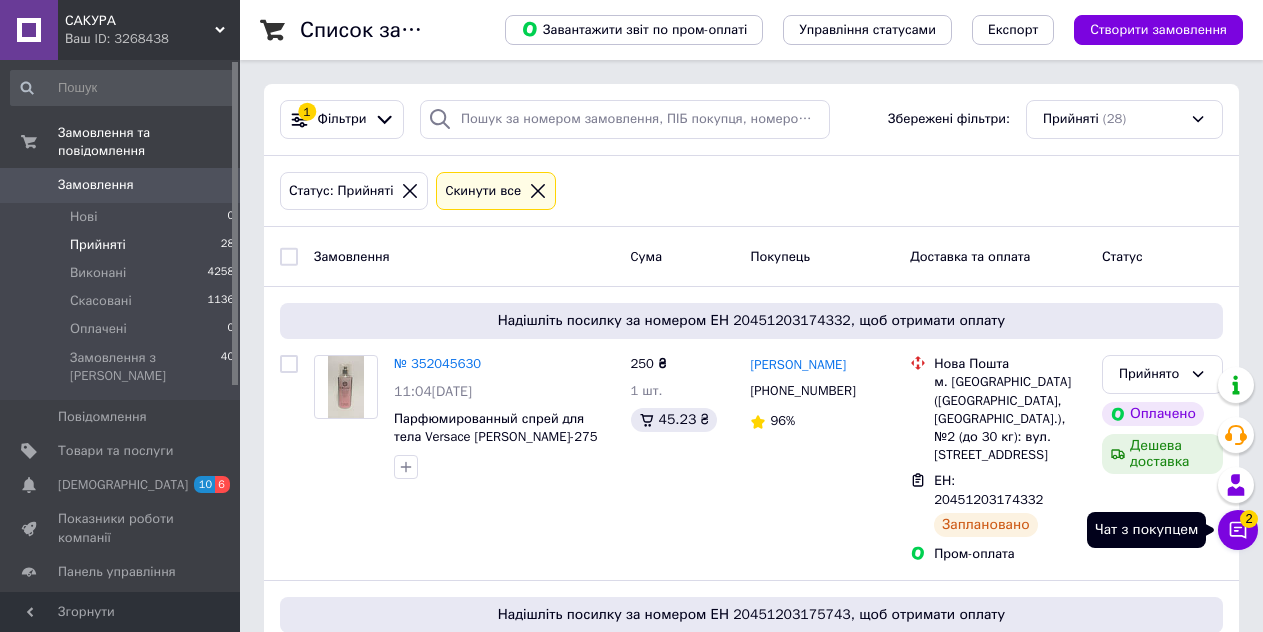 click 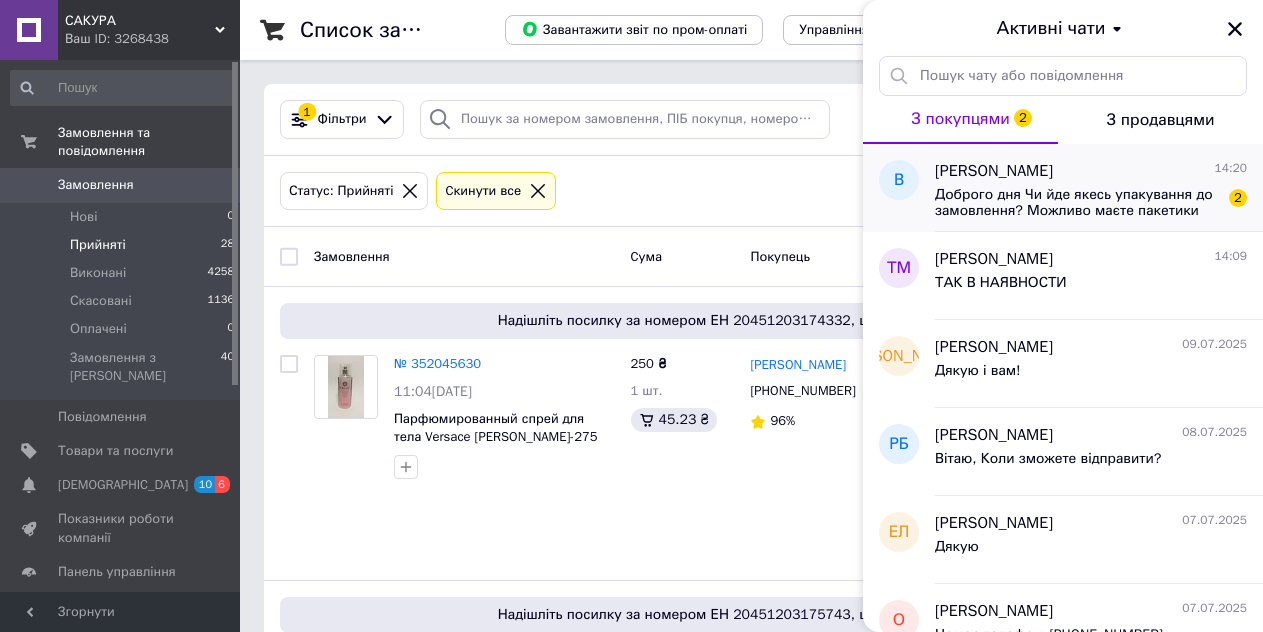 click on "Доброго дня
Чи йде якесь упакування до замовлення?
Можливо маєте пакетики від [PERSON_NAME]" at bounding box center [1077, 203] 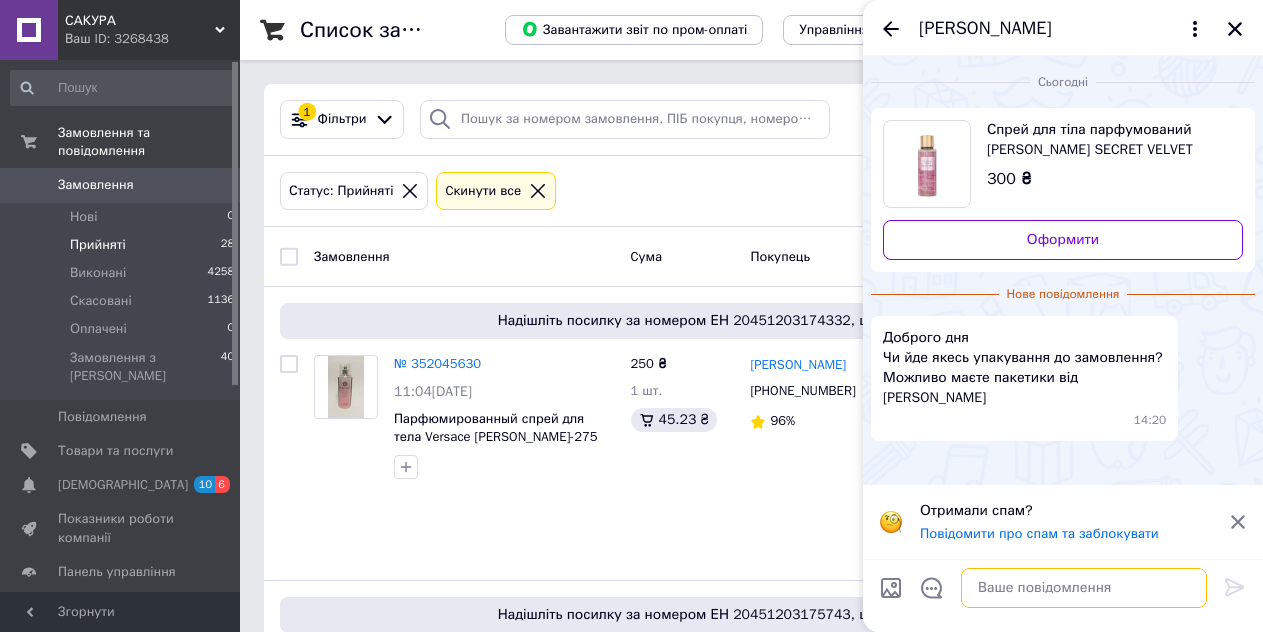click at bounding box center [1084, 588] 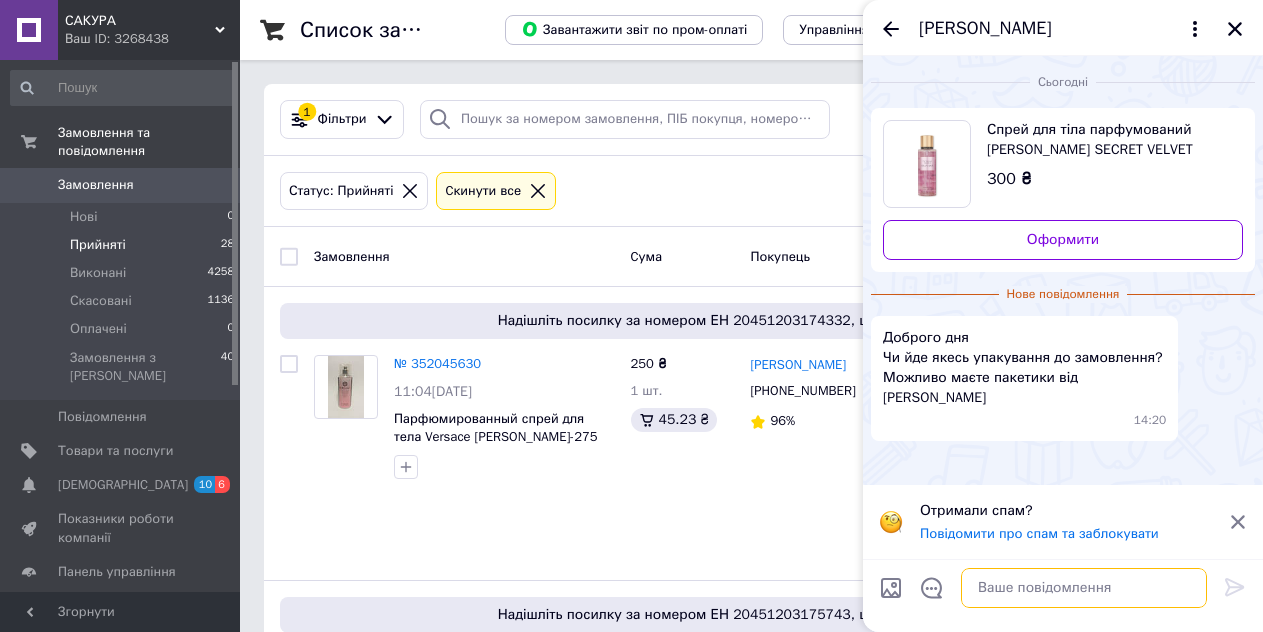type on "д" 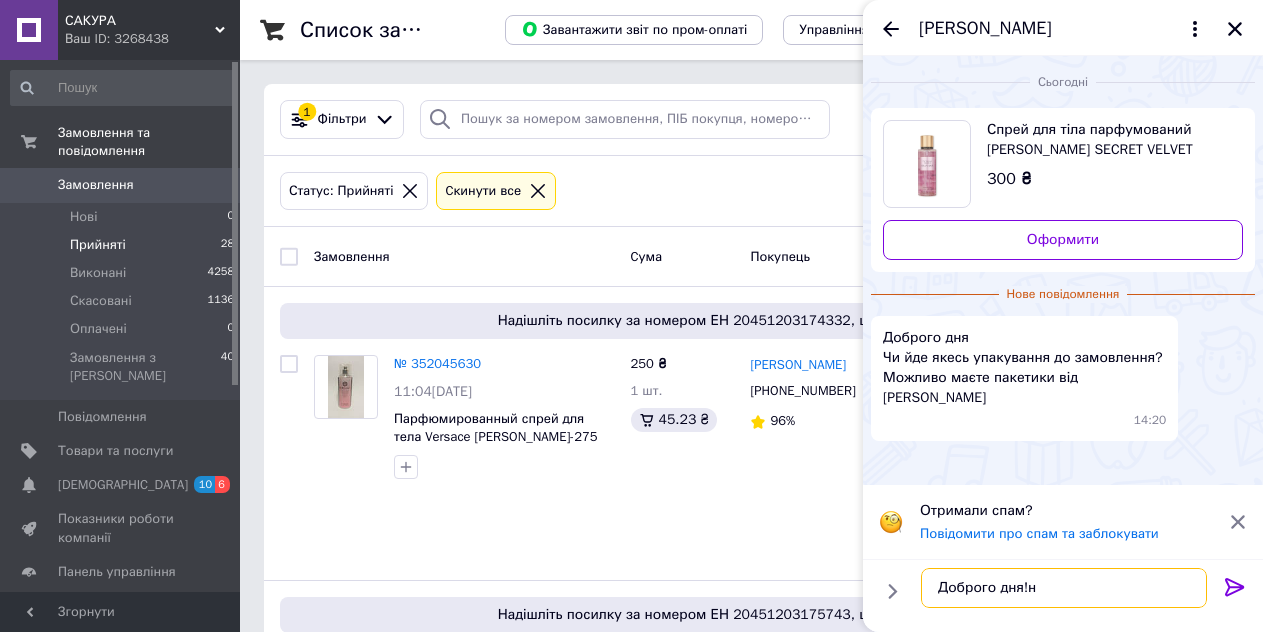 type on "Доброго дня!н" 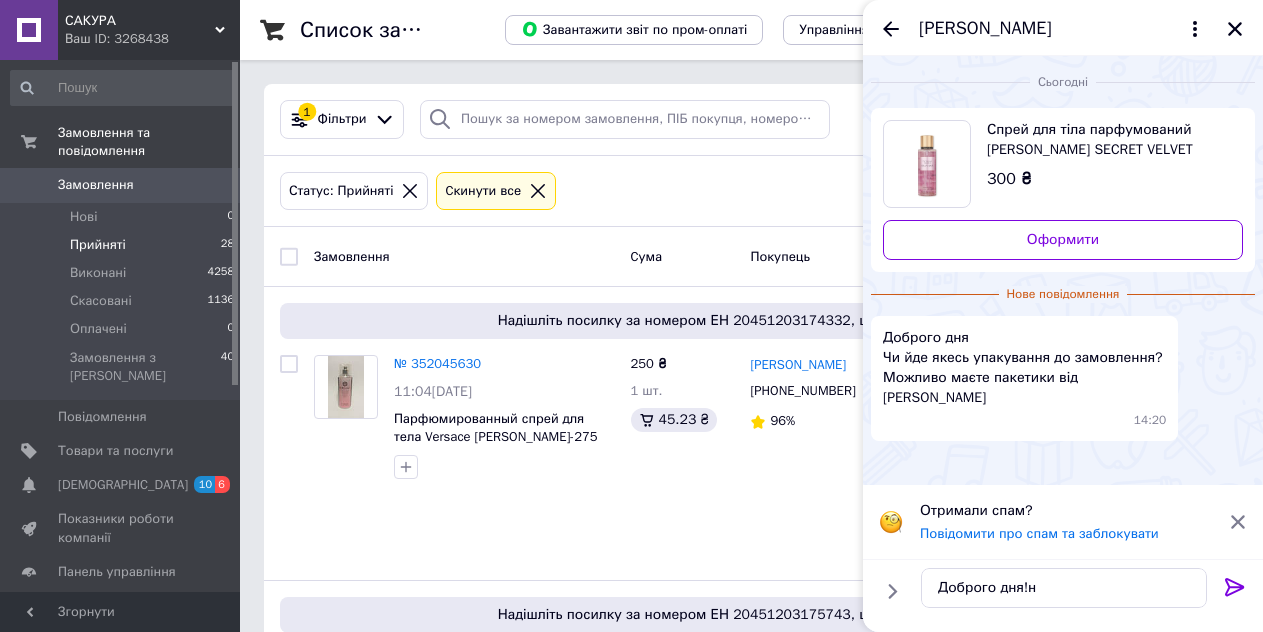 type 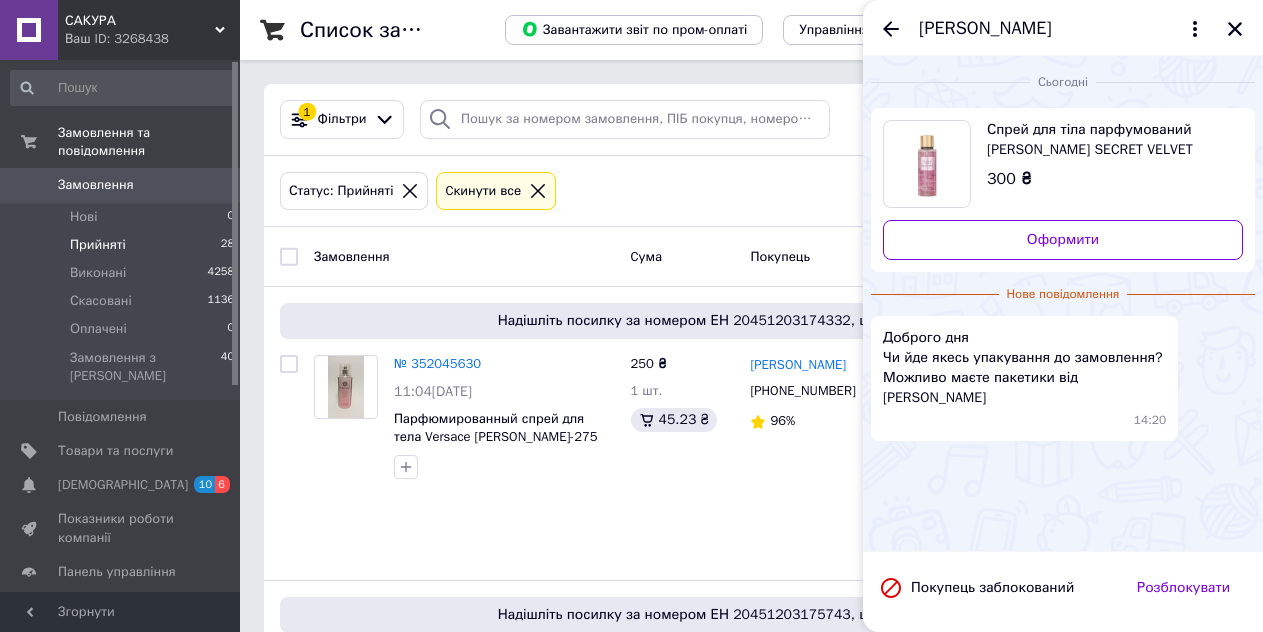 click on "Сьогодні Спрей для тіла парфумований VICTORIA'S SECRET VELVET PETALS -250 мл 300 ₴ Оформити Нове повідомлення Доброго дня  Чи йде якесь упакування до замовлення? Можливо маєте пакетики від [PERSON_NAME] 14:20" at bounding box center (1063, 303) 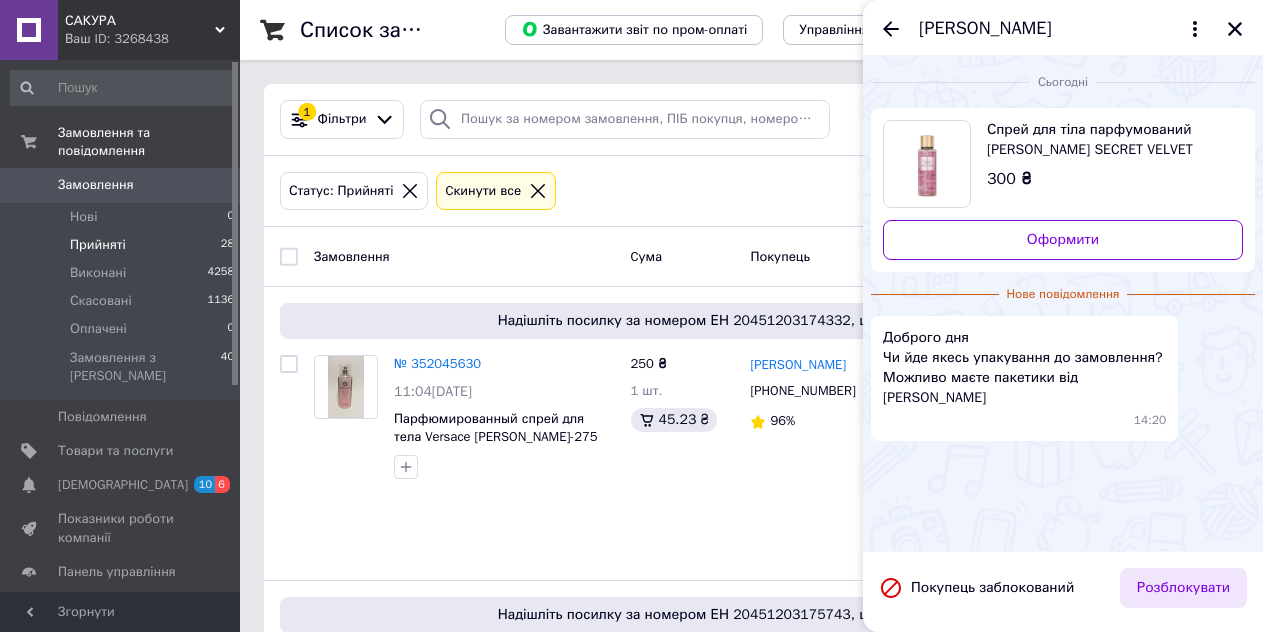 click on "Розблокувати" at bounding box center [1183, 588] 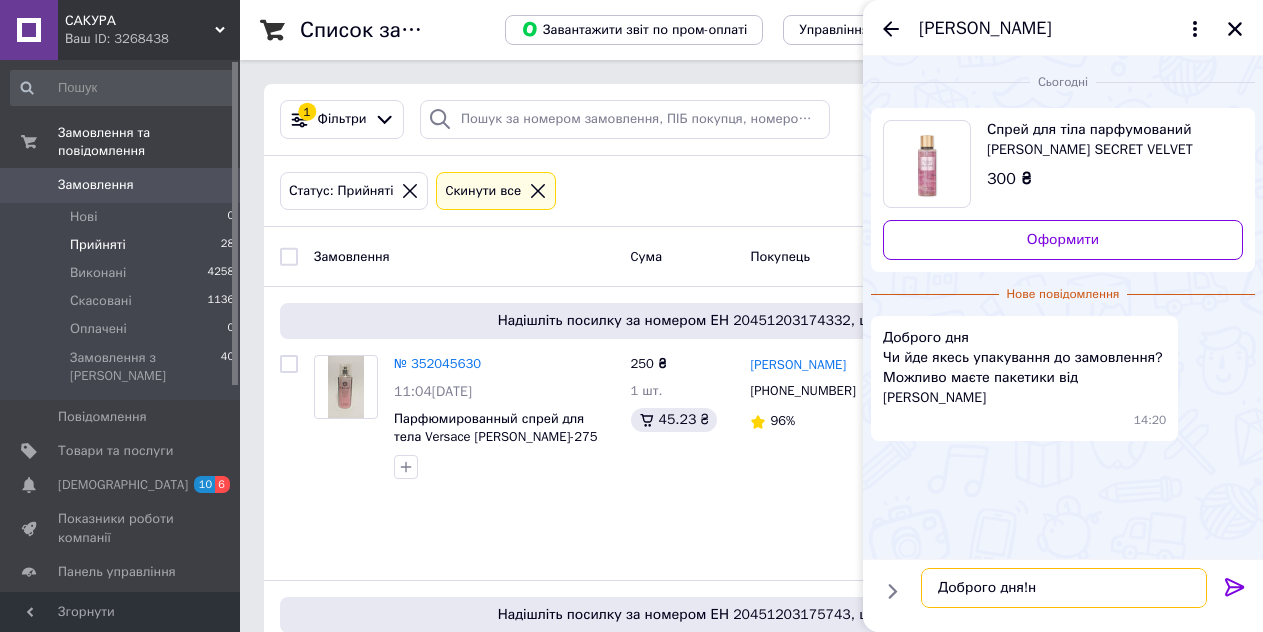 click on "Доброго дня!н" at bounding box center (1064, 588) 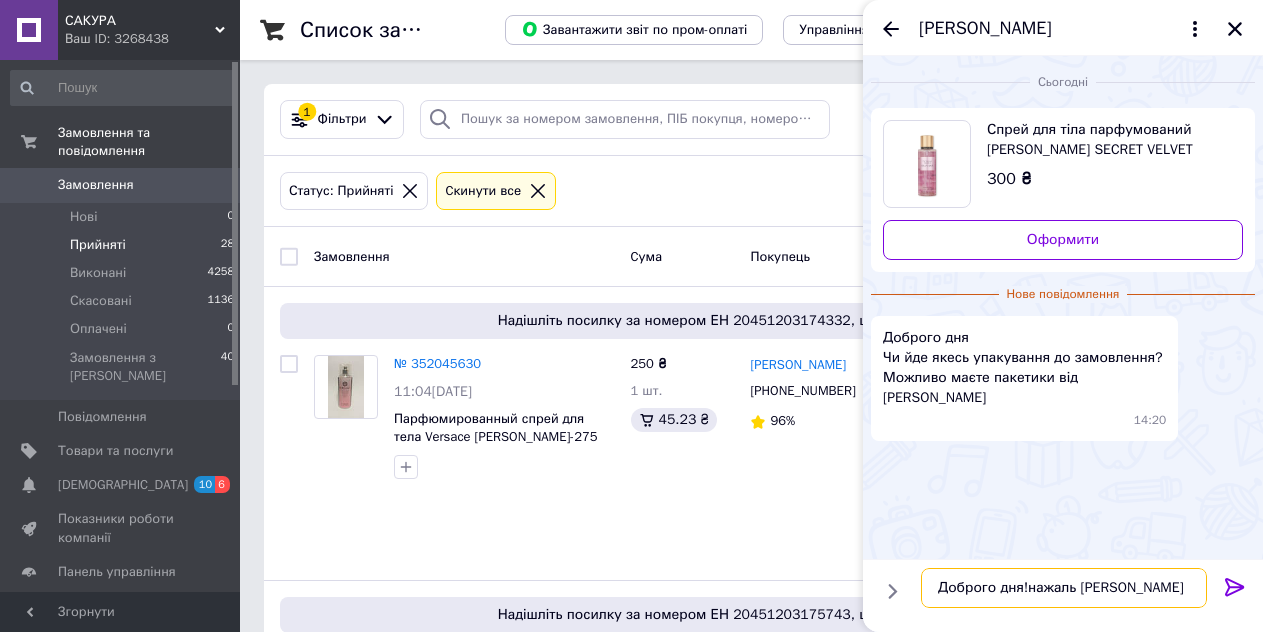 click on "Доброго дня!нажаль [PERSON_NAME]" at bounding box center [1064, 588] 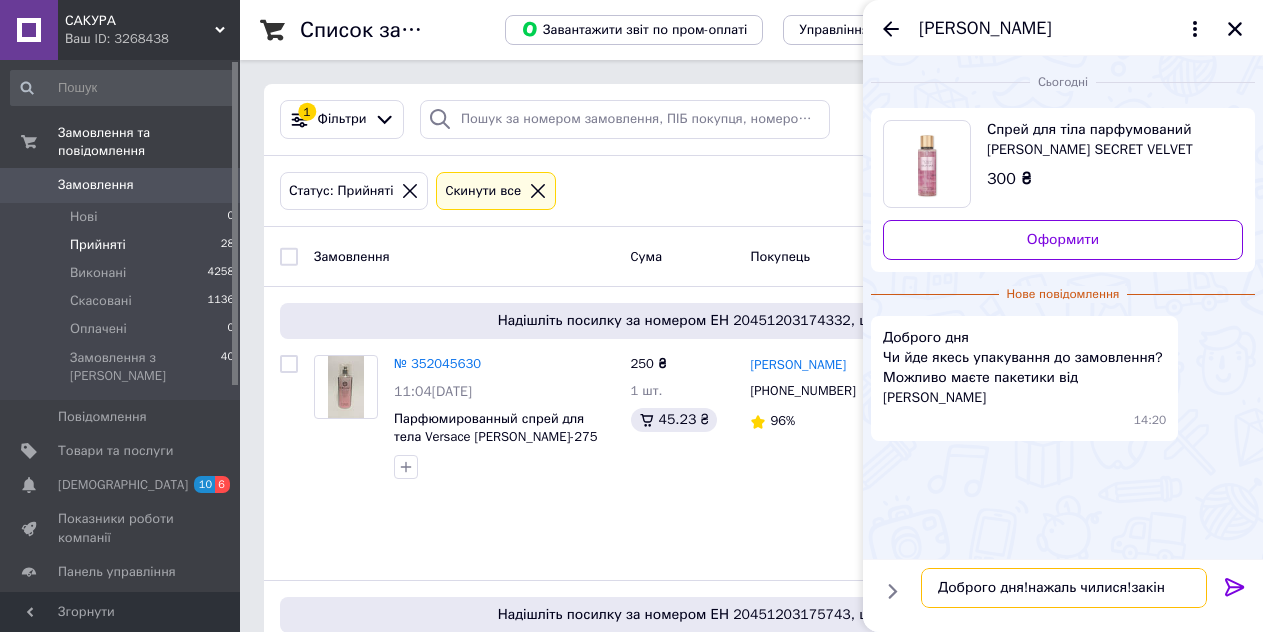click on "Доброго дня!нажаль чилися!закін" at bounding box center [1064, 588] 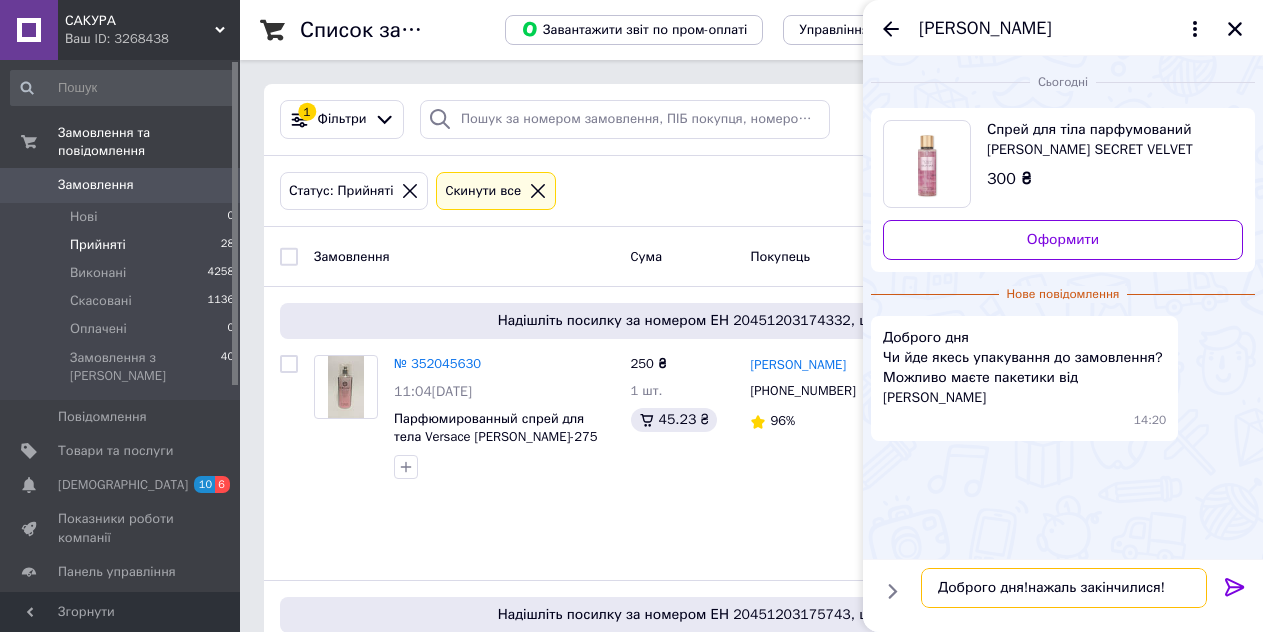 type on "Доброго дня!нажаль закінчилися!" 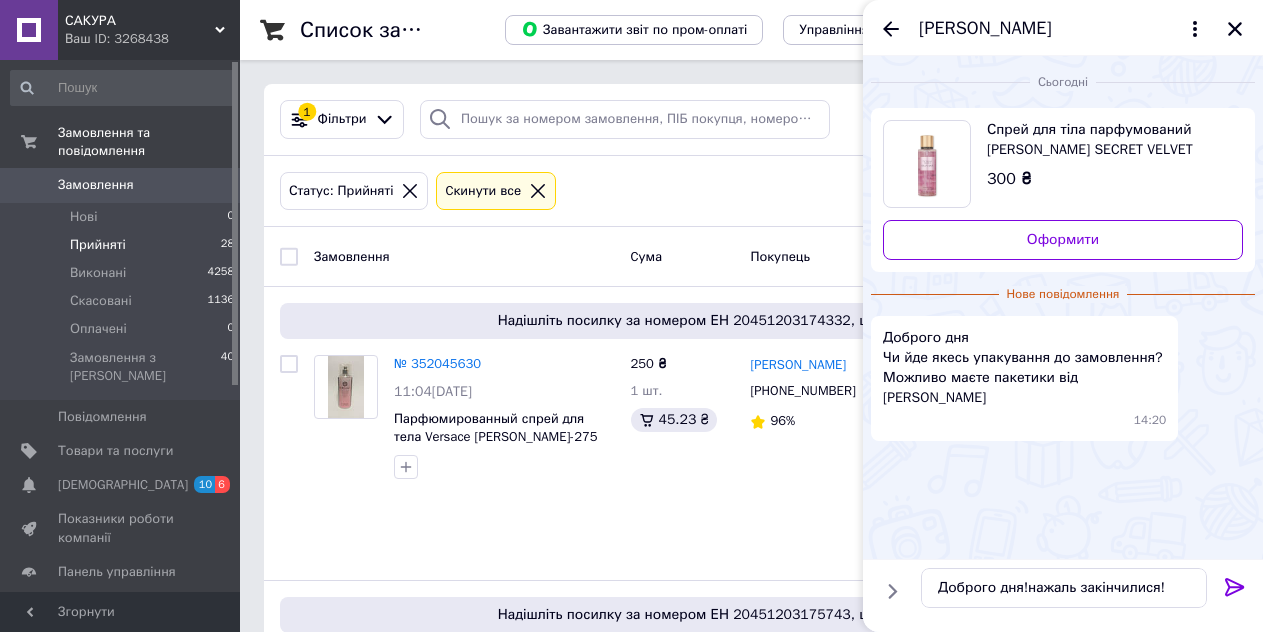 click 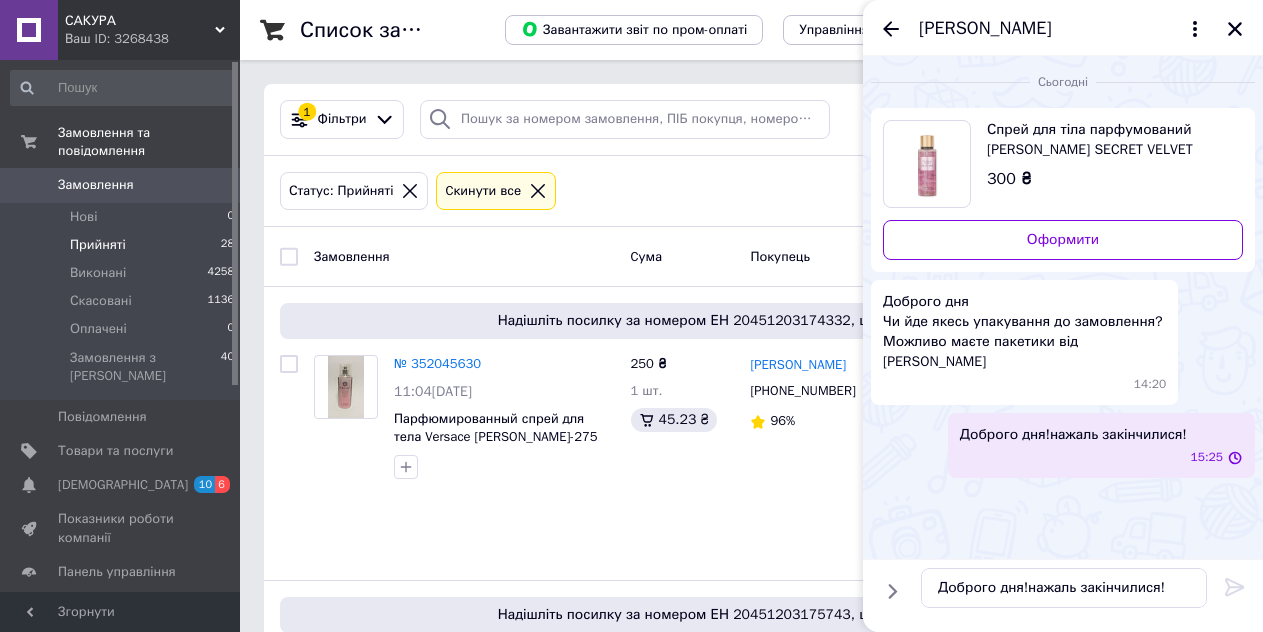 type 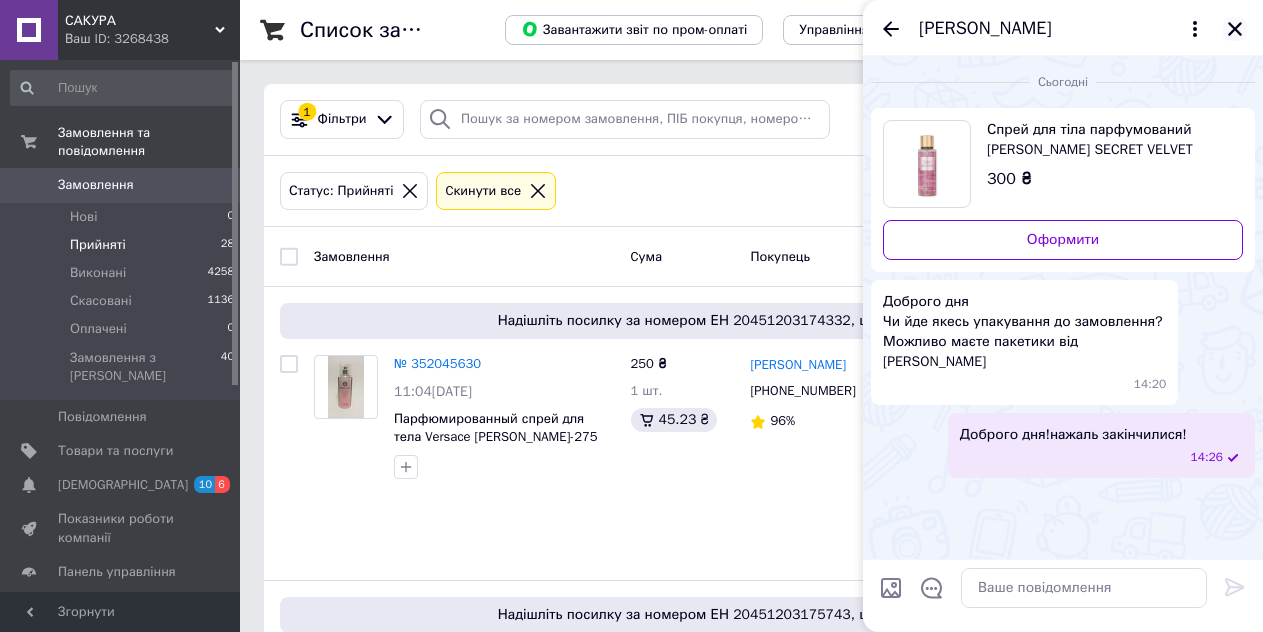 click 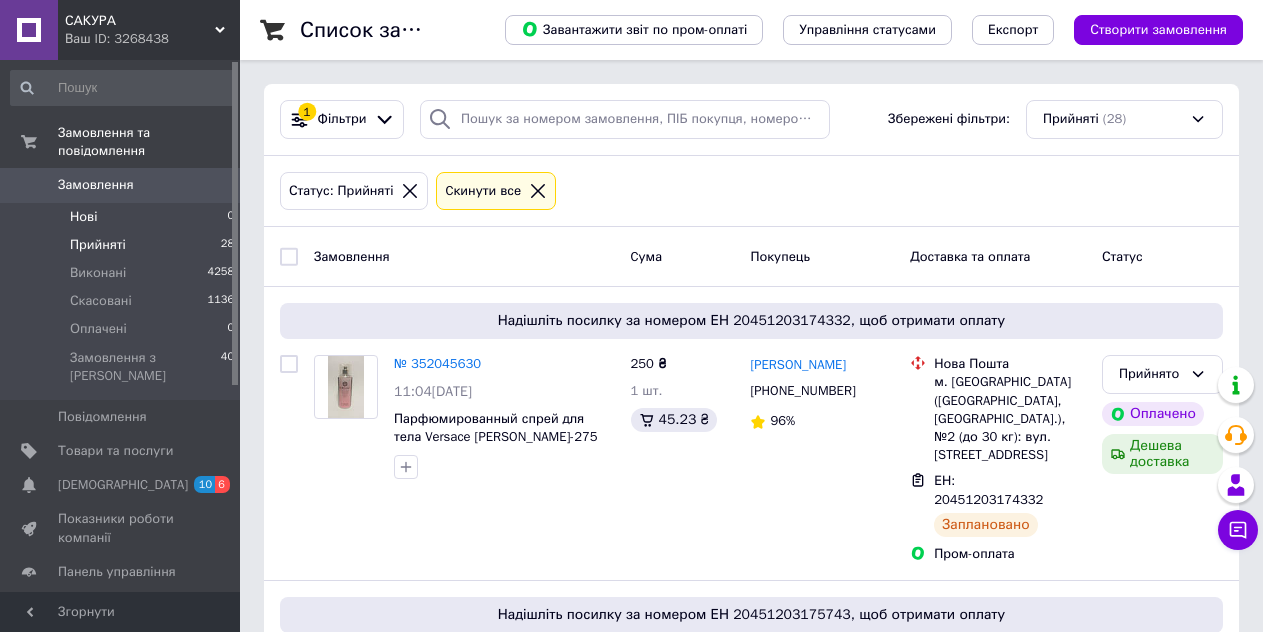 click on "Нові 0" at bounding box center (123, 217) 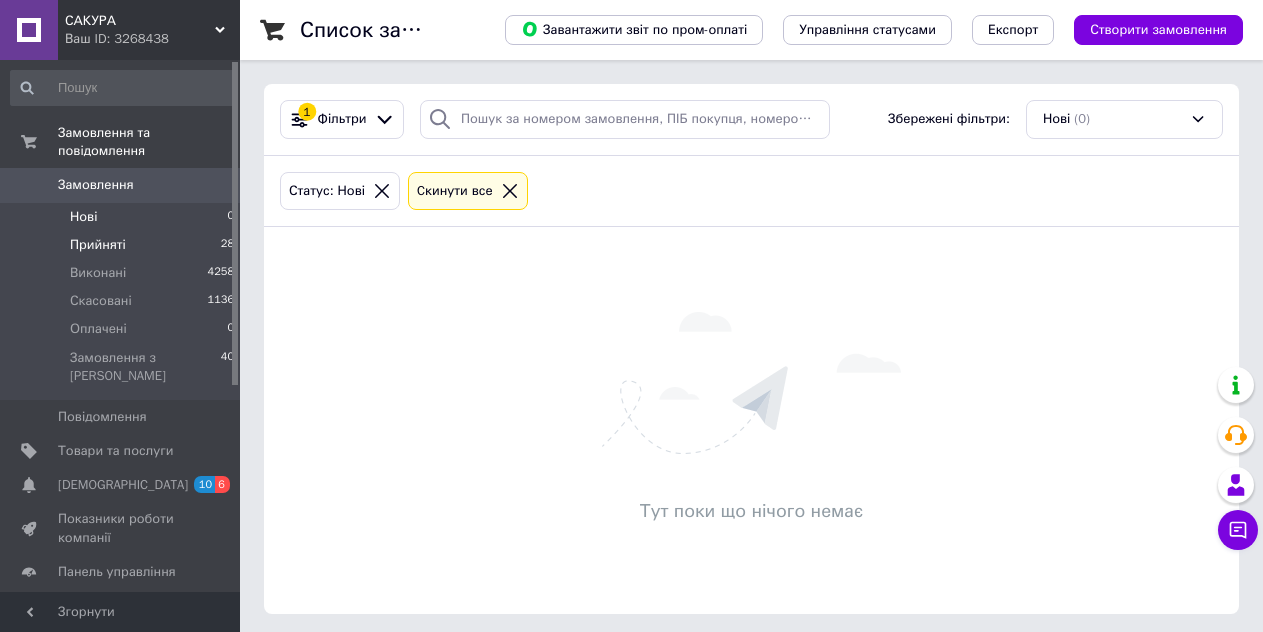 click on "Прийняті" at bounding box center (98, 245) 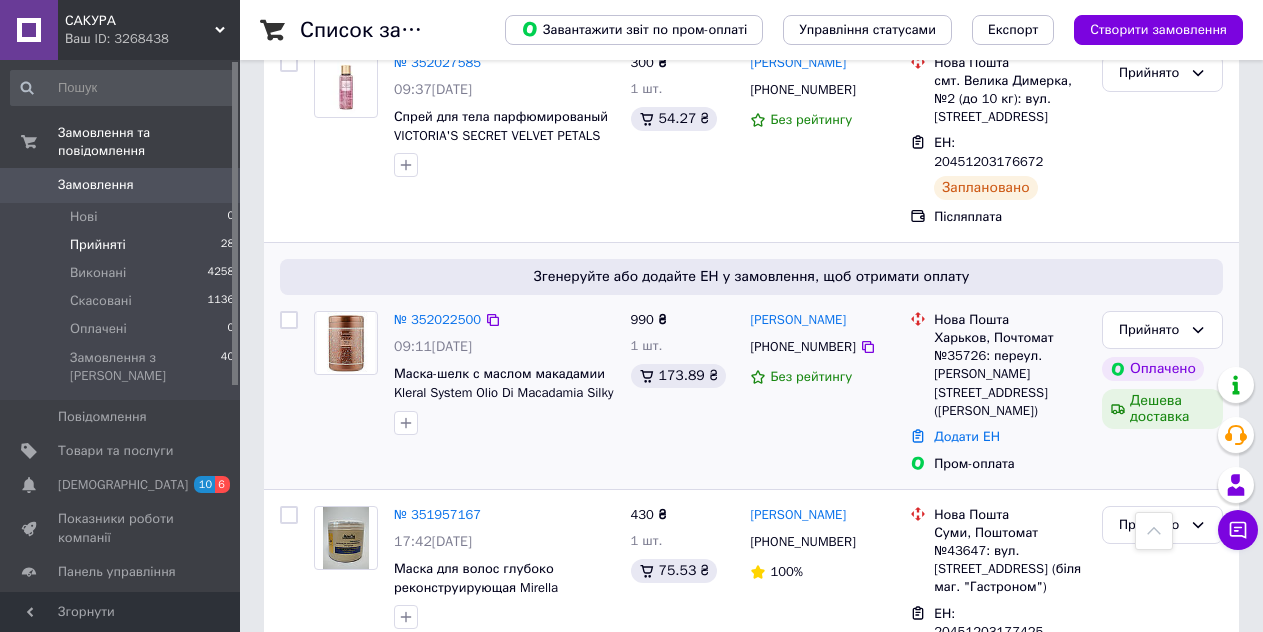 scroll, scrollTop: 900, scrollLeft: 0, axis: vertical 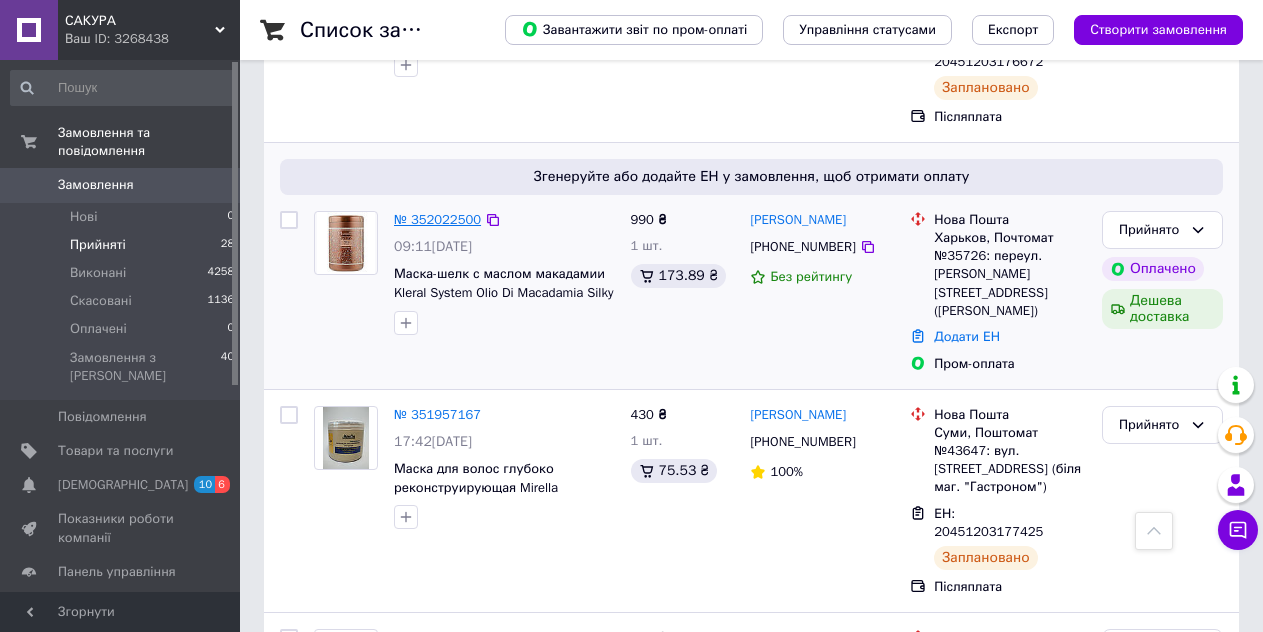 click on "№ 352022500" at bounding box center [437, 219] 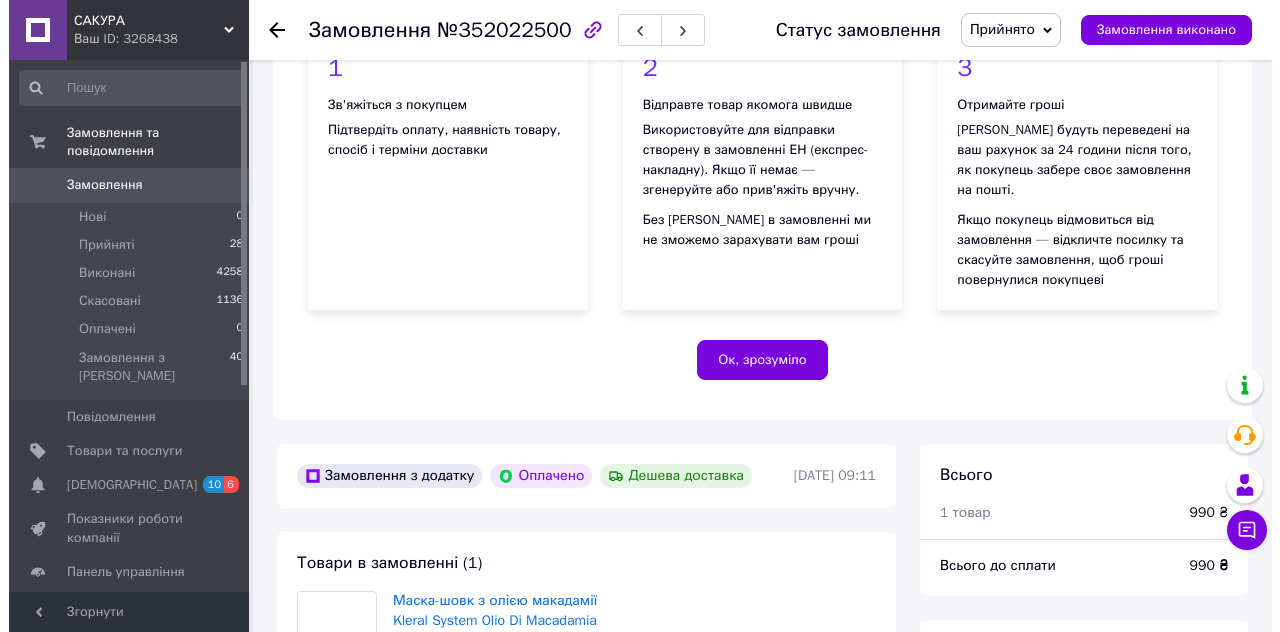 scroll, scrollTop: 900, scrollLeft: 0, axis: vertical 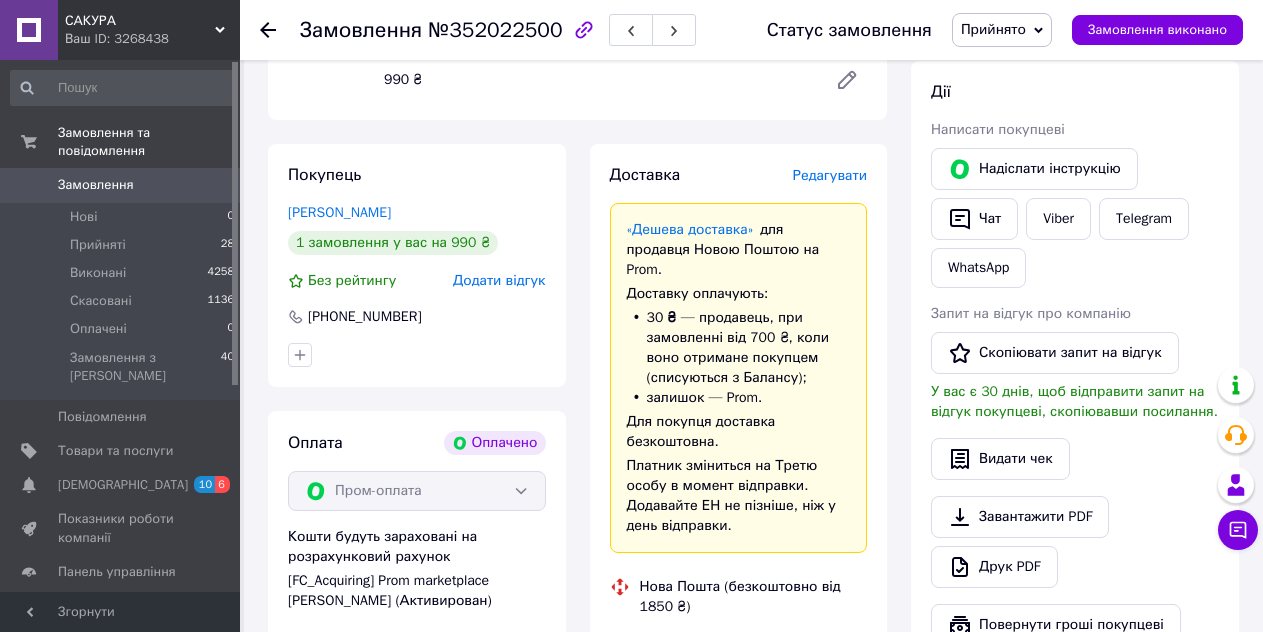 click on "Редагувати" at bounding box center [830, 175] 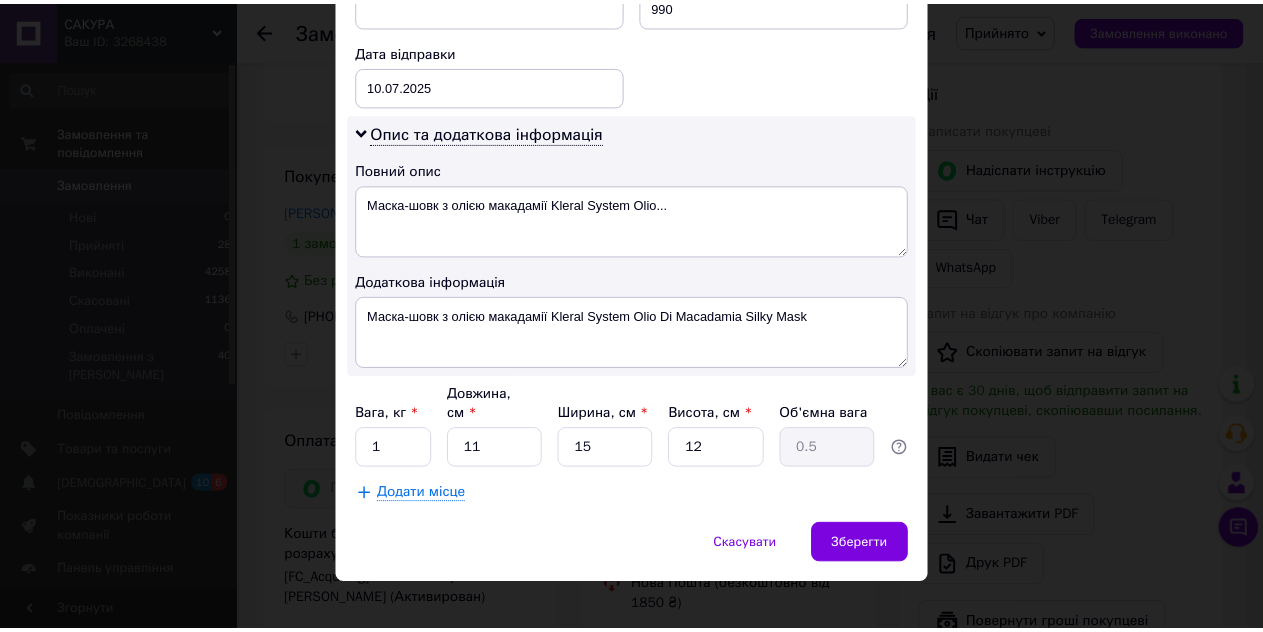 scroll, scrollTop: 920, scrollLeft: 0, axis: vertical 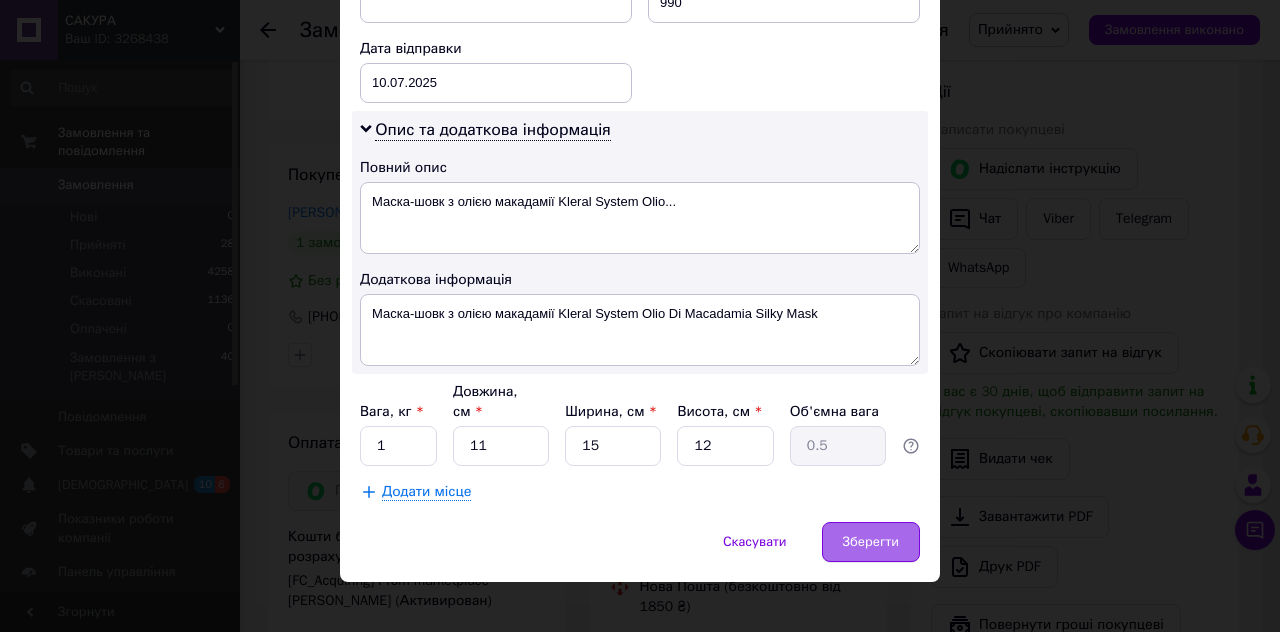 click on "Зберегти" at bounding box center [871, 542] 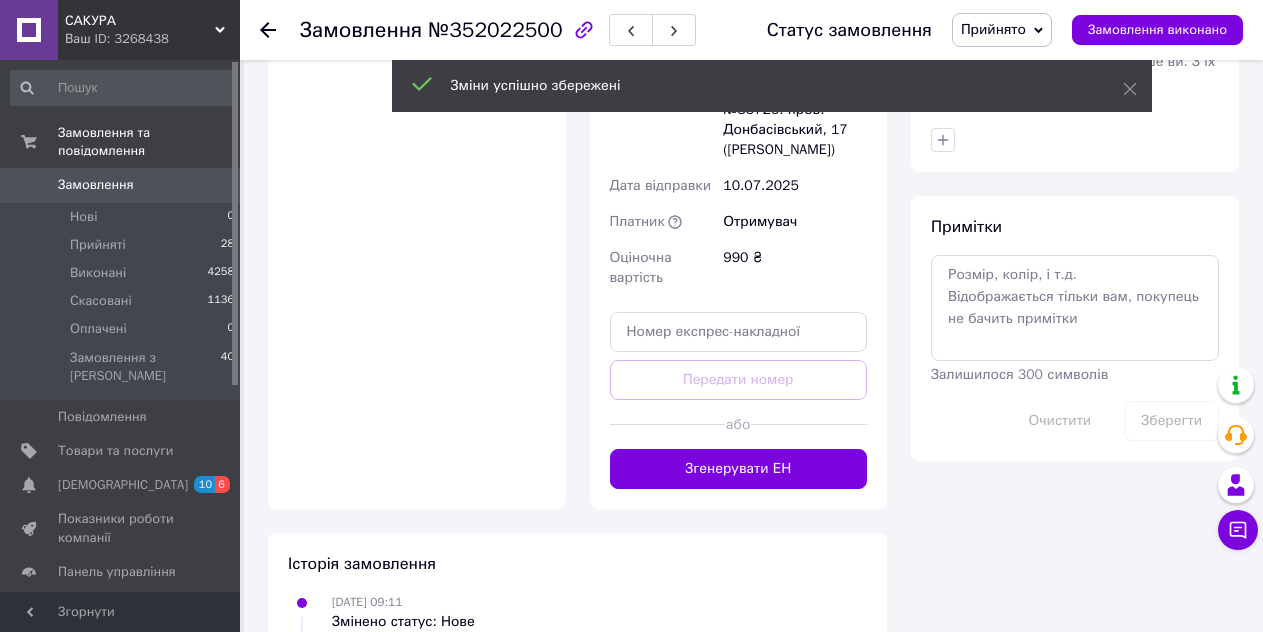 scroll, scrollTop: 1600, scrollLeft: 0, axis: vertical 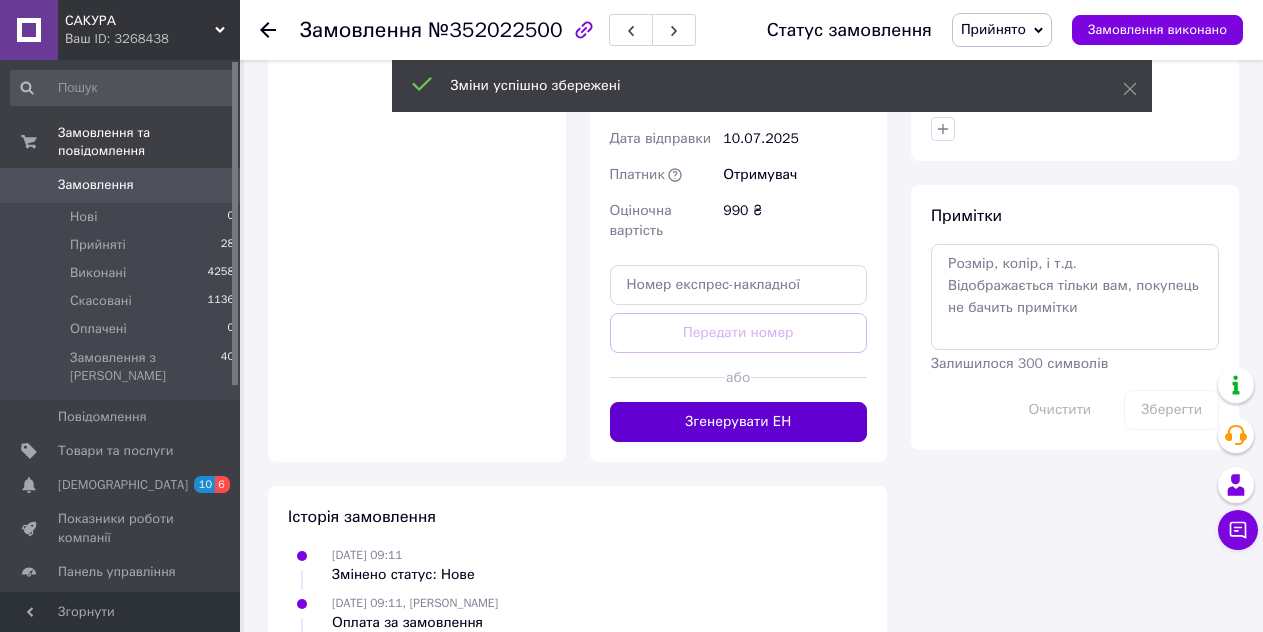 click on "Згенерувати ЕН" at bounding box center (739, 422) 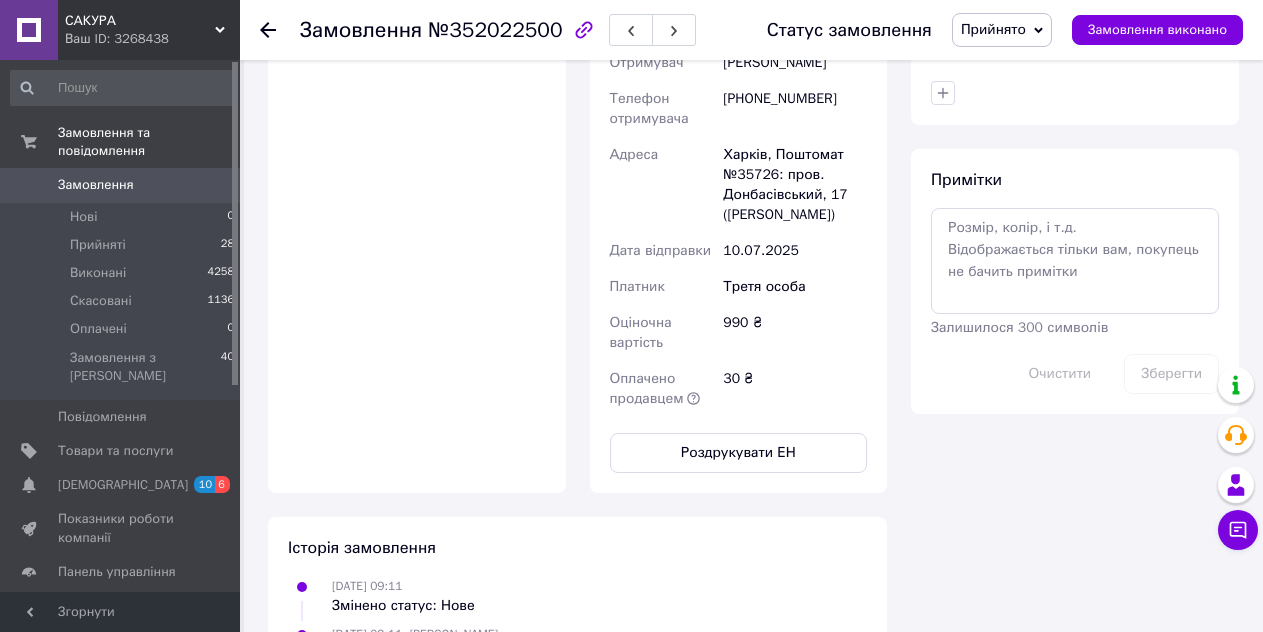 click on "[DEMOGRAPHIC_DATA]" at bounding box center (123, 485) 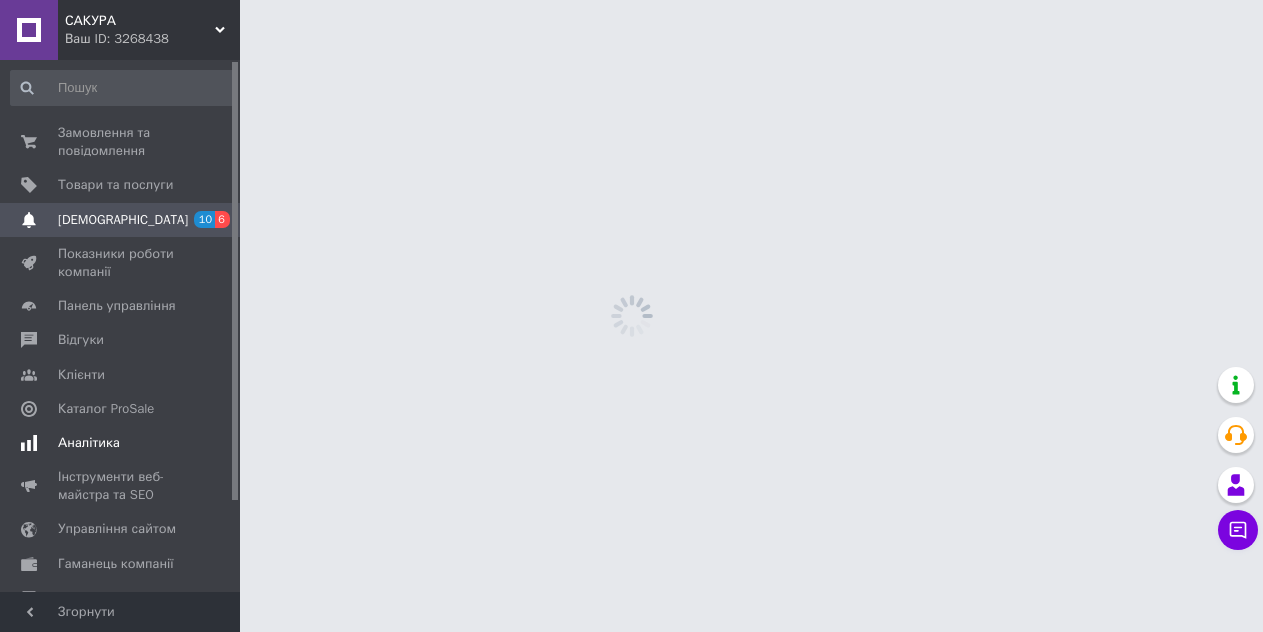 scroll, scrollTop: 0, scrollLeft: 0, axis: both 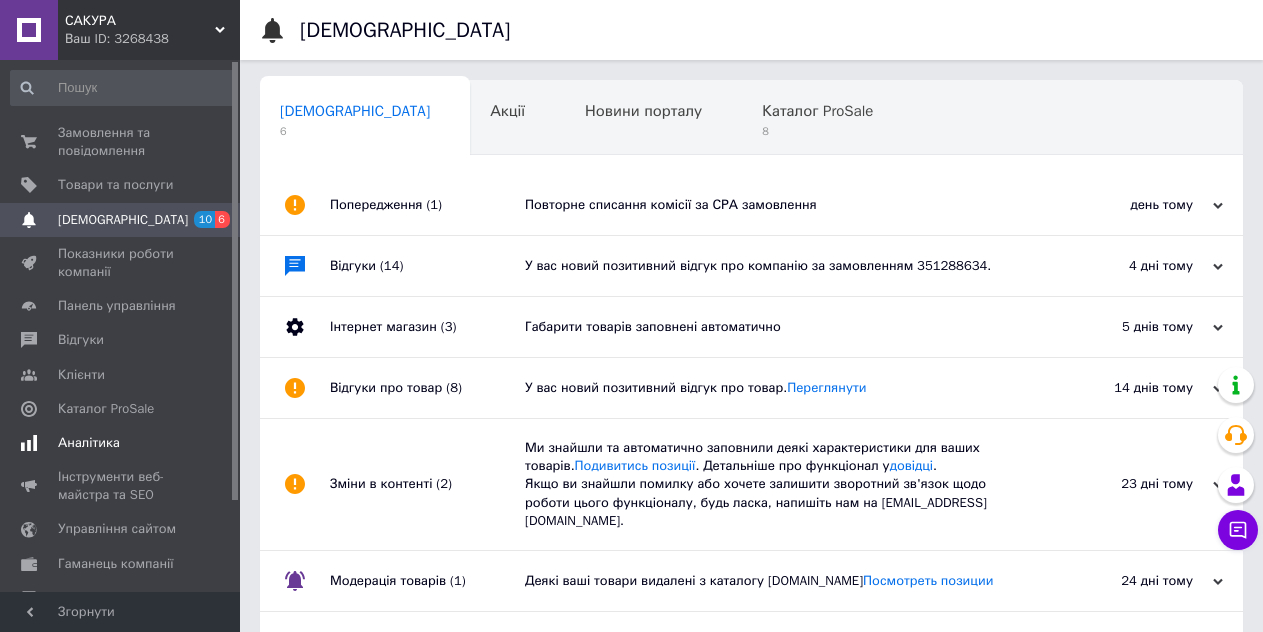 click on "Аналітика" at bounding box center (89, 443) 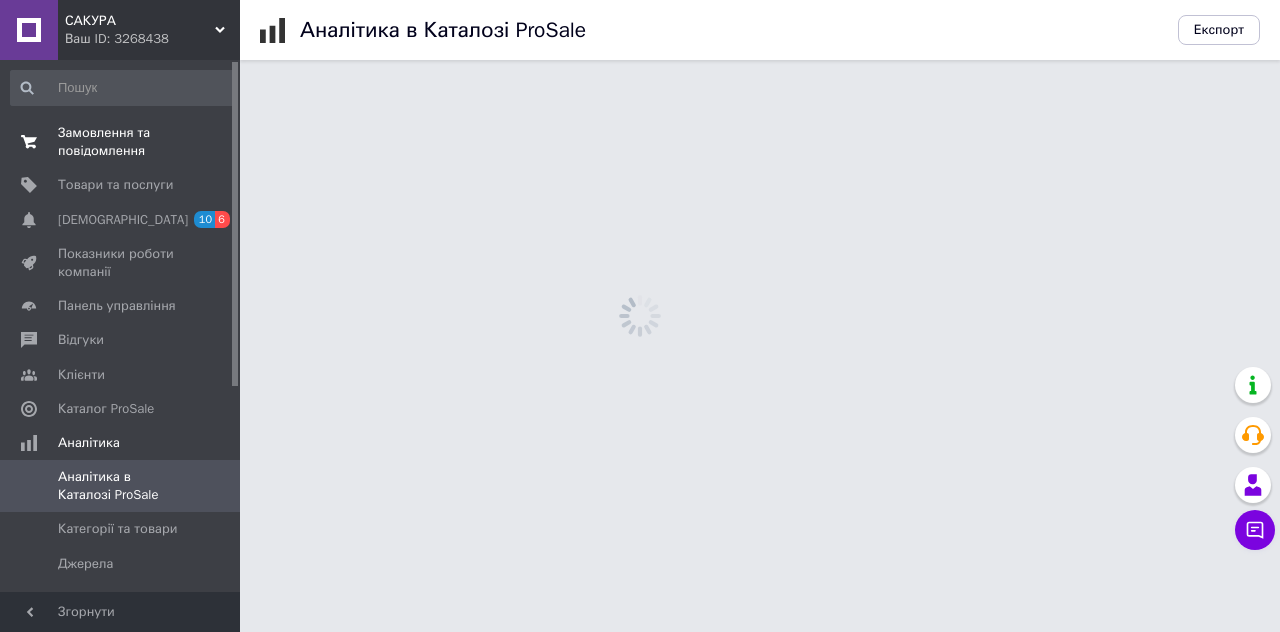 click on "Замовлення та повідомлення" at bounding box center [121, 142] 